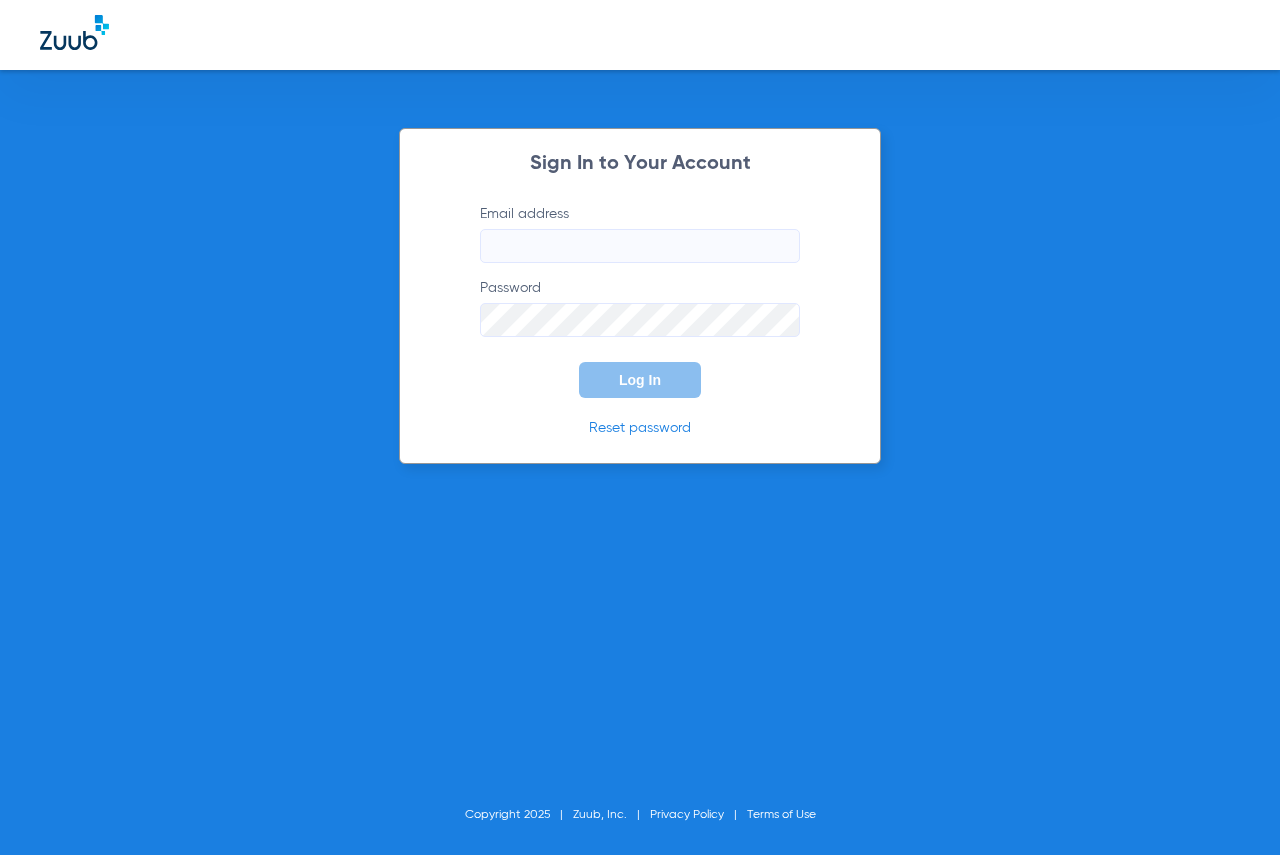 scroll, scrollTop: 0, scrollLeft: 0, axis: both 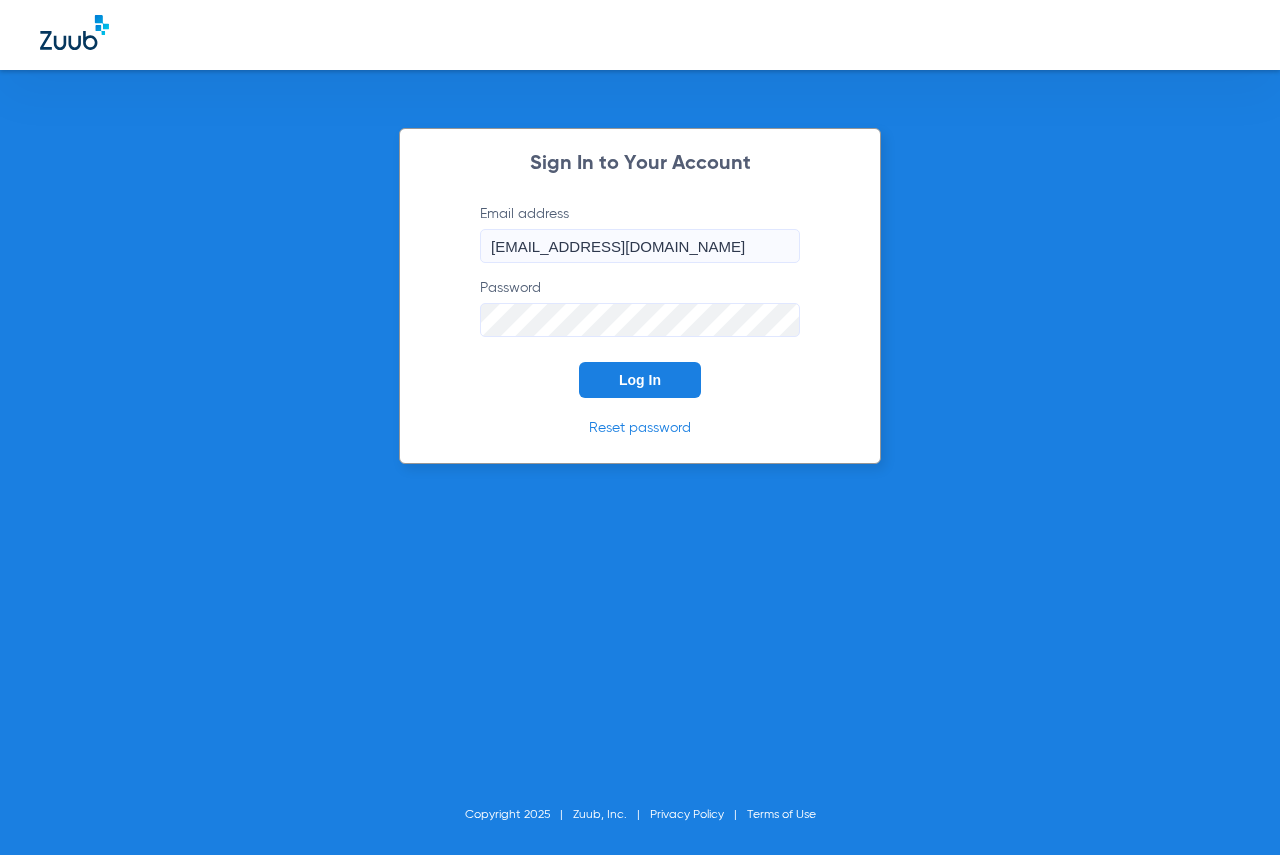 click on "Log In" 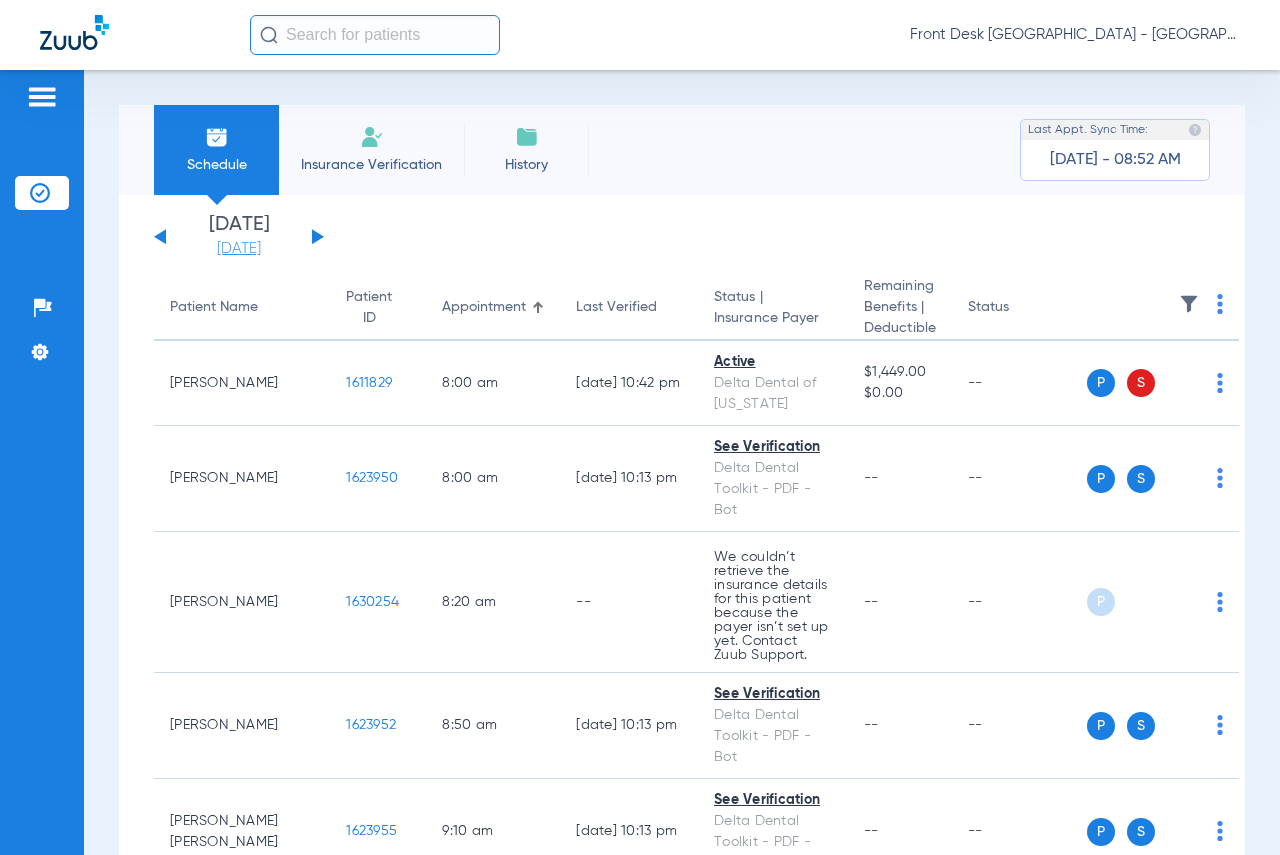 click on "[DATE]" 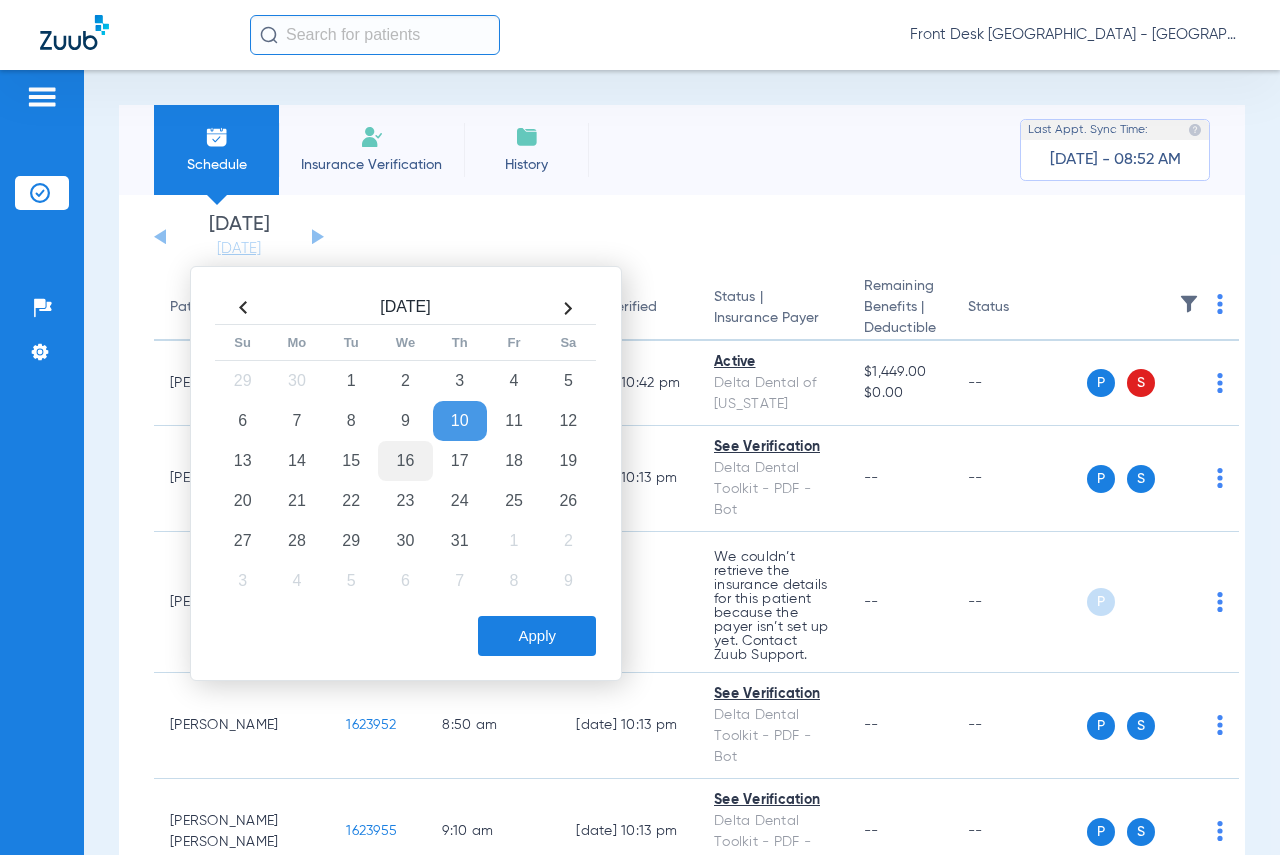 click on "16" 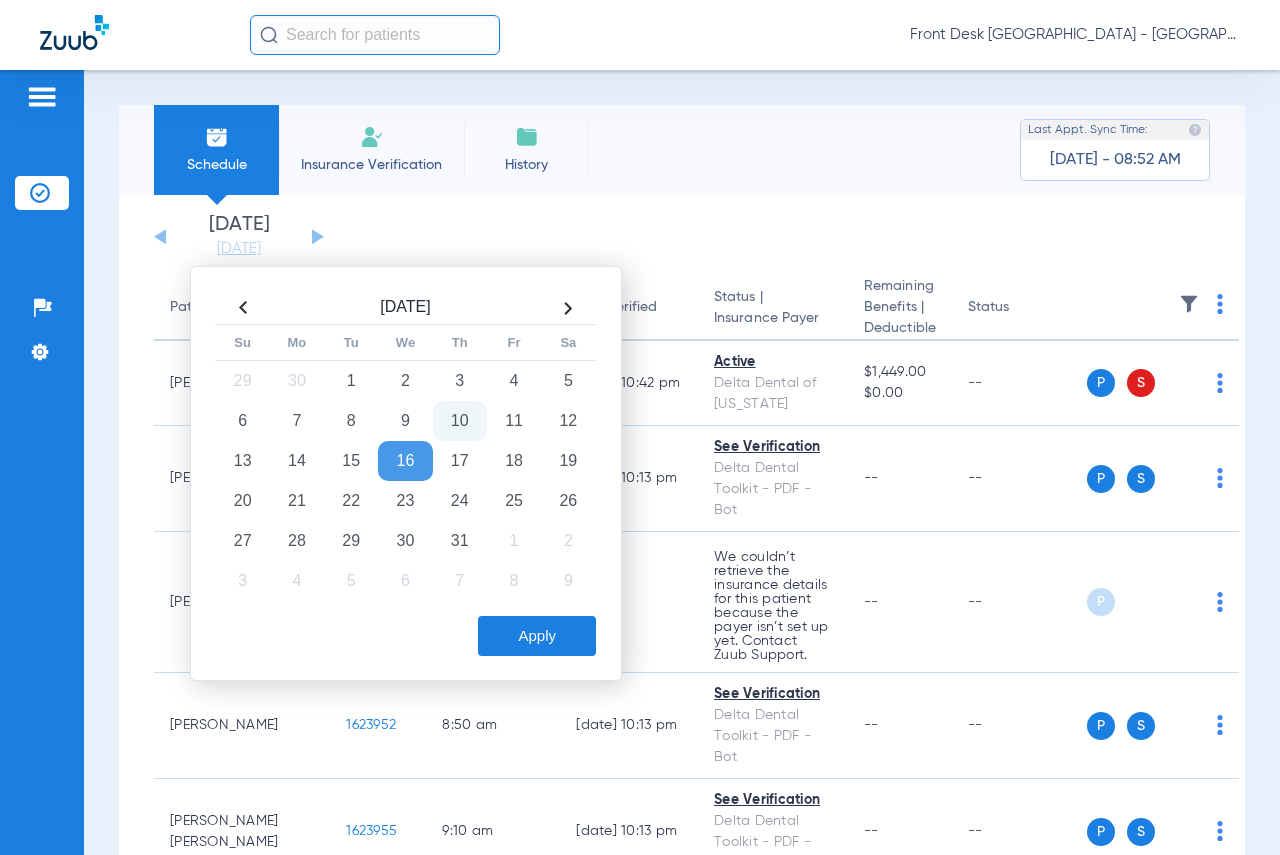 click on "Apply" 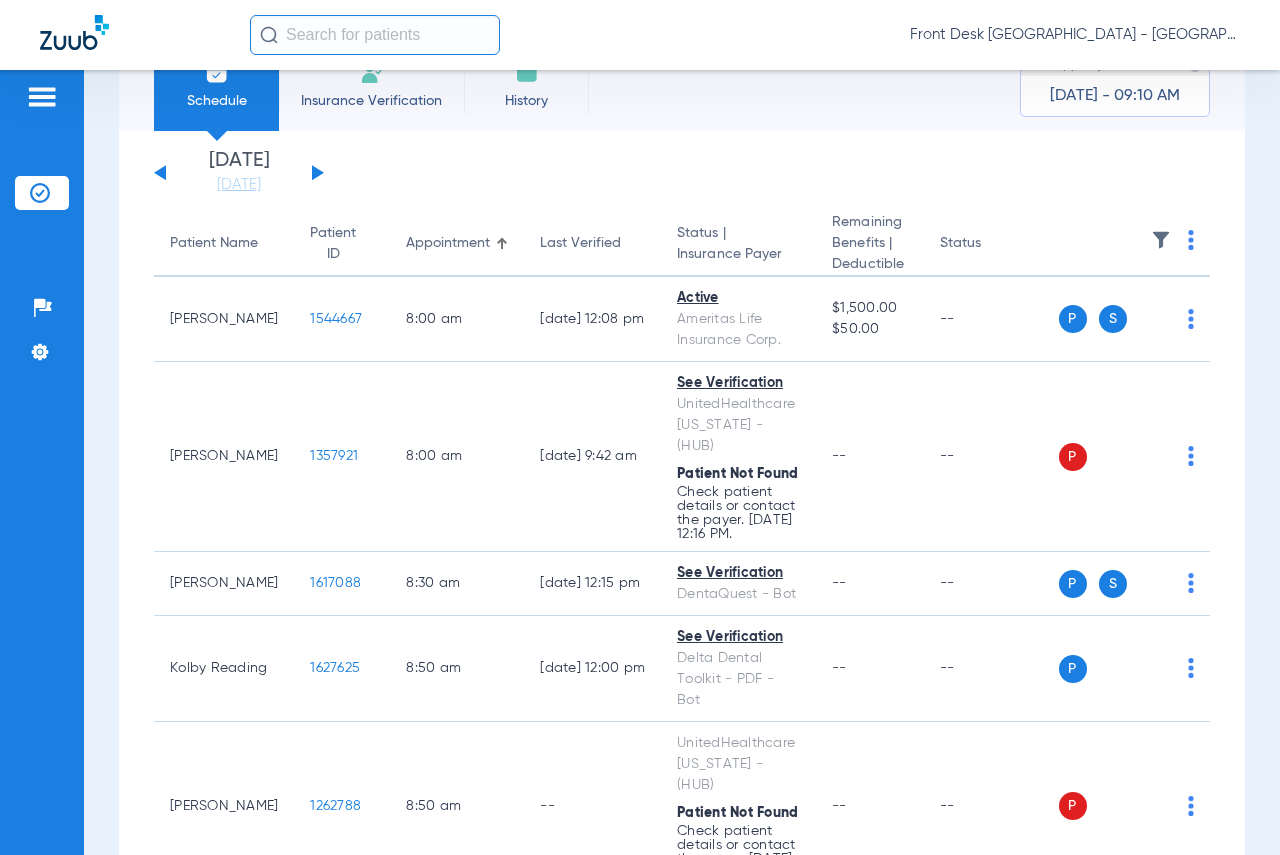 scroll, scrollTop: 0, scrollLeft: 0, axis: both 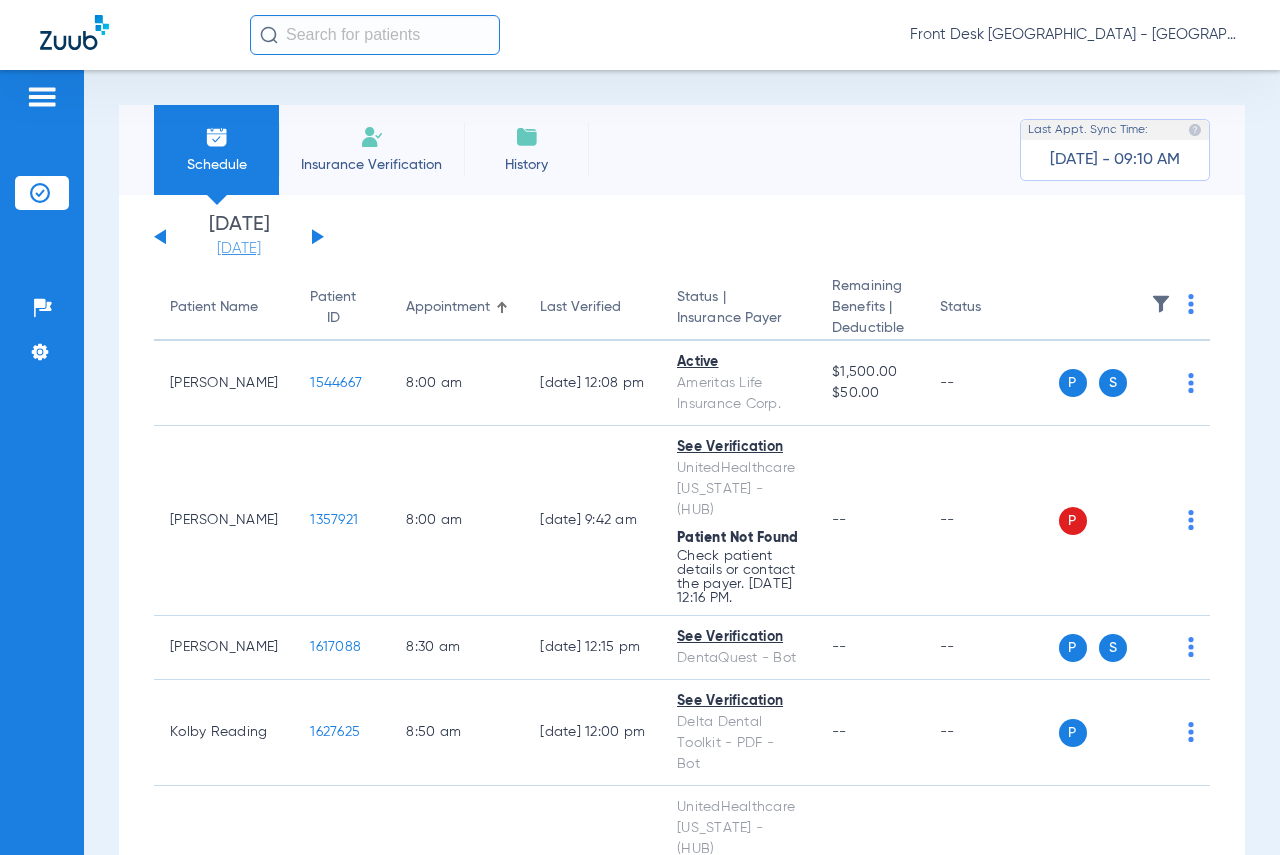 click on "[DATE]" 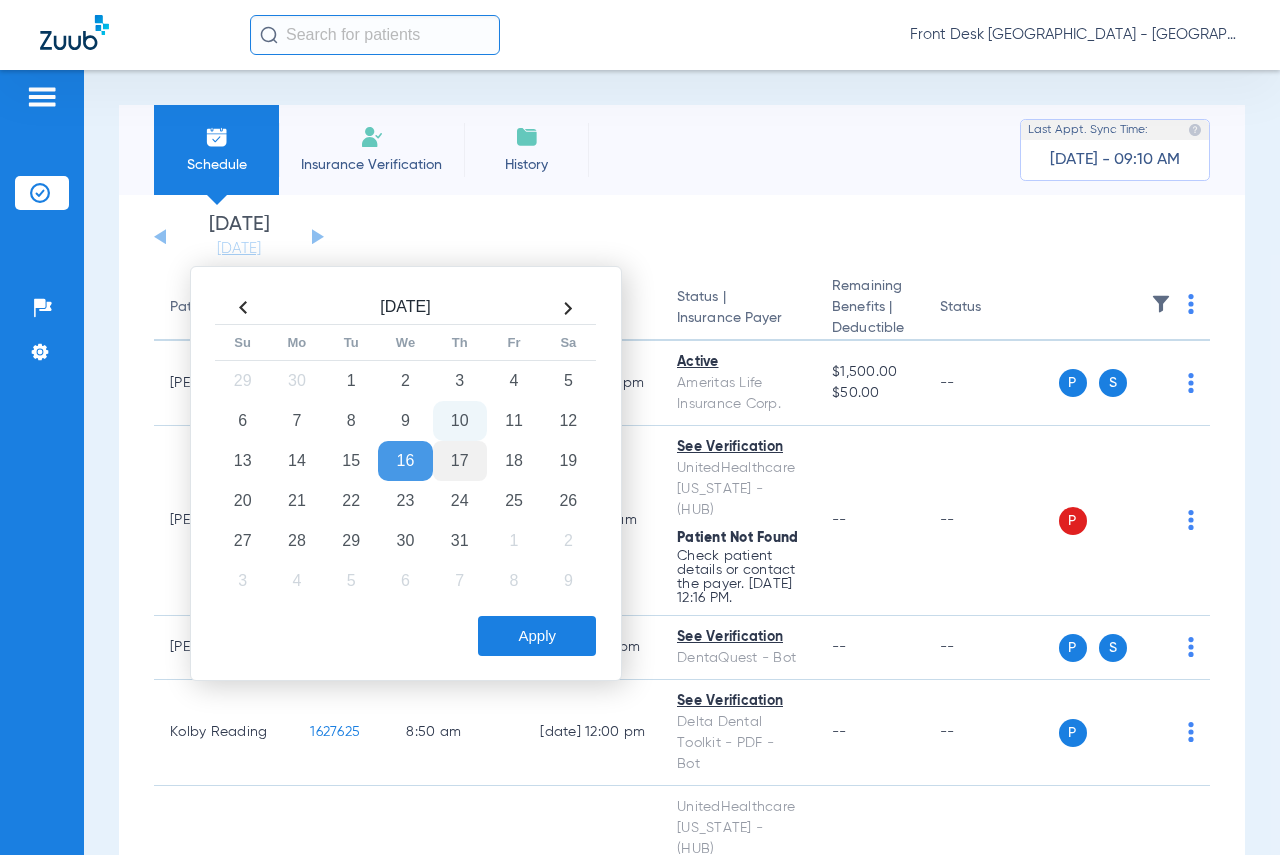 click on "17" 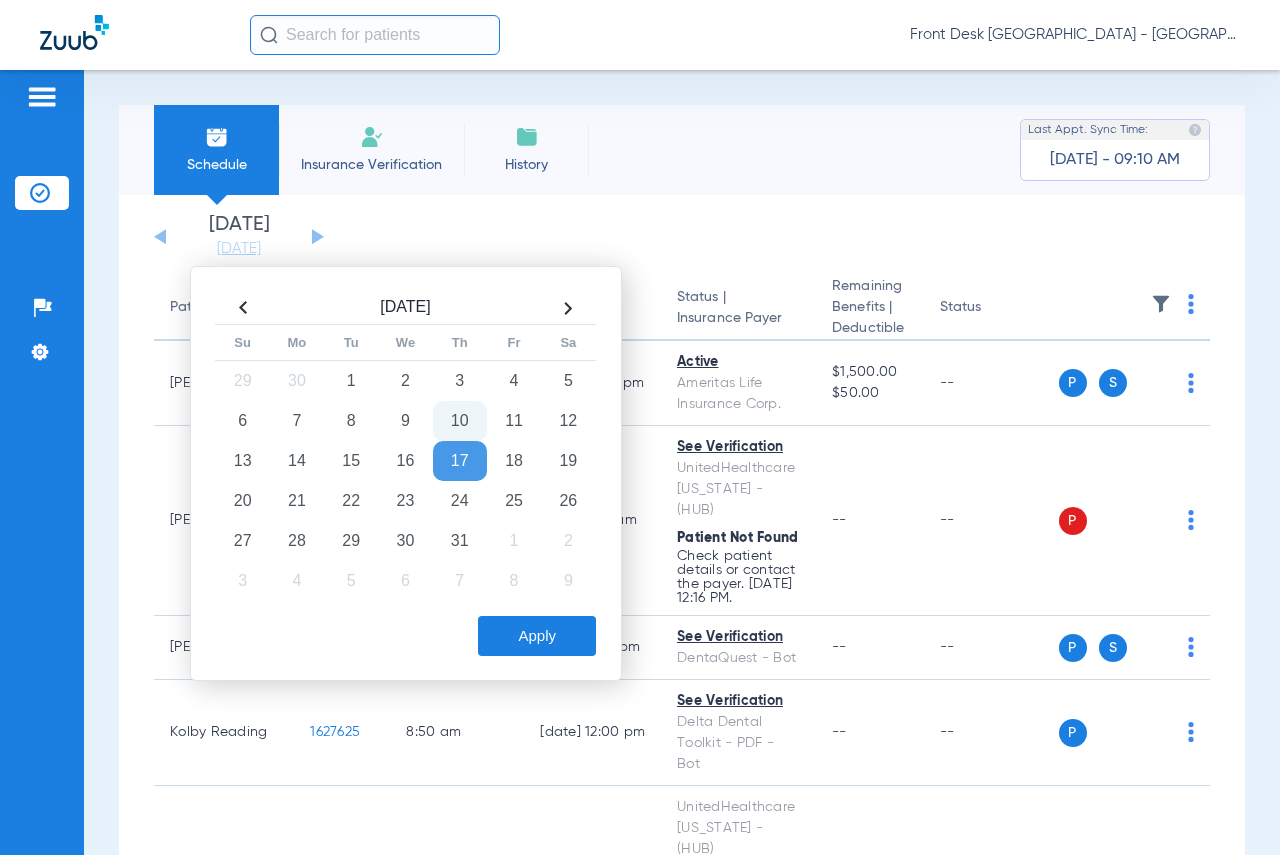 click on "Apply" 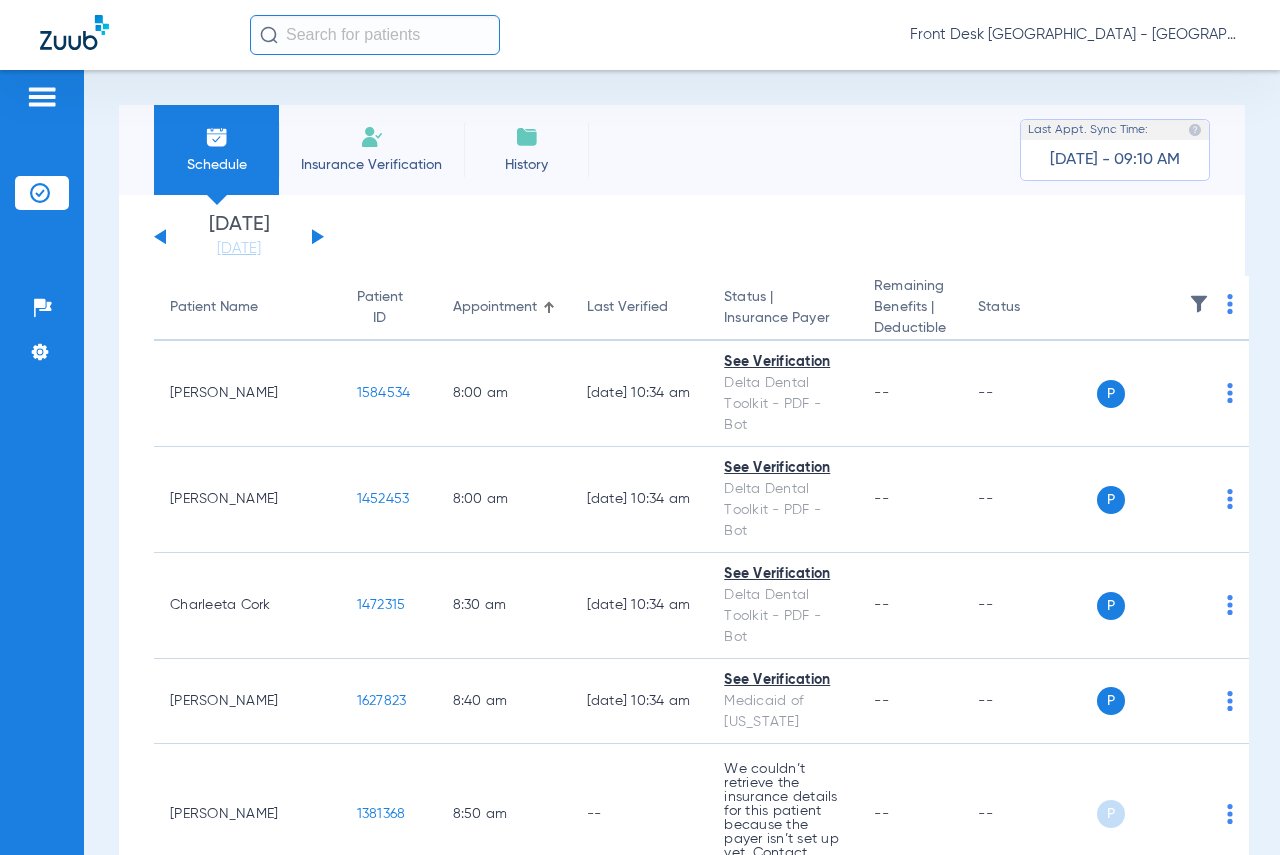 click on "Schedule Insurance Verification History  Last Appt. Sync Time:   [DATE] - 09:10 AM   [DATE]   [DATE]   [DATE]   [DATE]   [DATE]   [DATE]   [DATE]   [DATE]   [DATE]   [DATE]   [DATE]   [DATE]   [DATE]   [DATE]   [DATE]   [DATE]   [DATE]   [DATE]   [DATE]   [DATE]   [DATE]   [DATE]   [DATE]   [DATE]   [DATE]   [DATE]   [DATE]   [DATE]   [DATE]   [DATE]   [DATE]   [DATE]   [DATE]   [DATE]   [DATE]   [DATE]   [DATE]   [DATE]   [DATE]   [DATE]   [DATE]  Su 1" at bounding box center [682, 462] 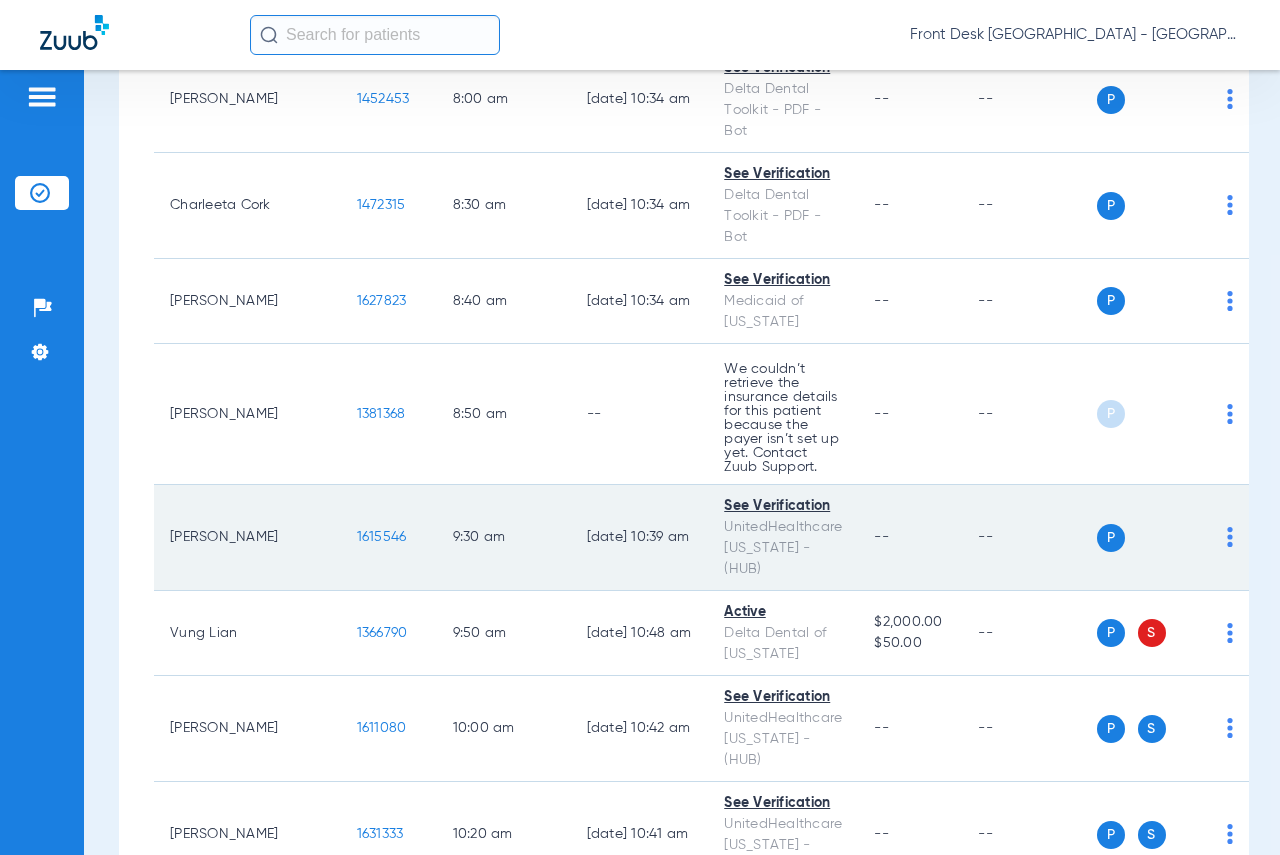 scroll, scrollTop: 500, scrollLeft: 0, axis: vertical 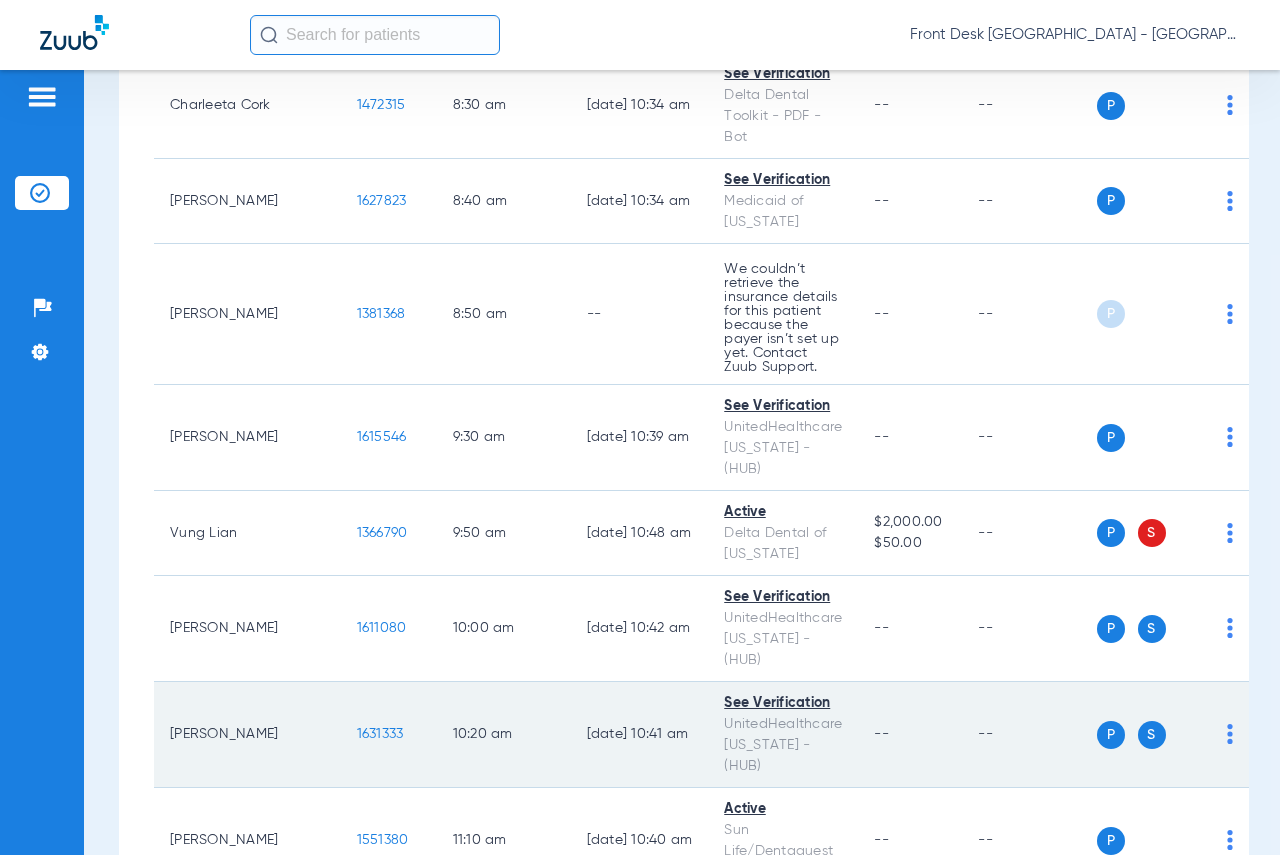 click on "1631333" 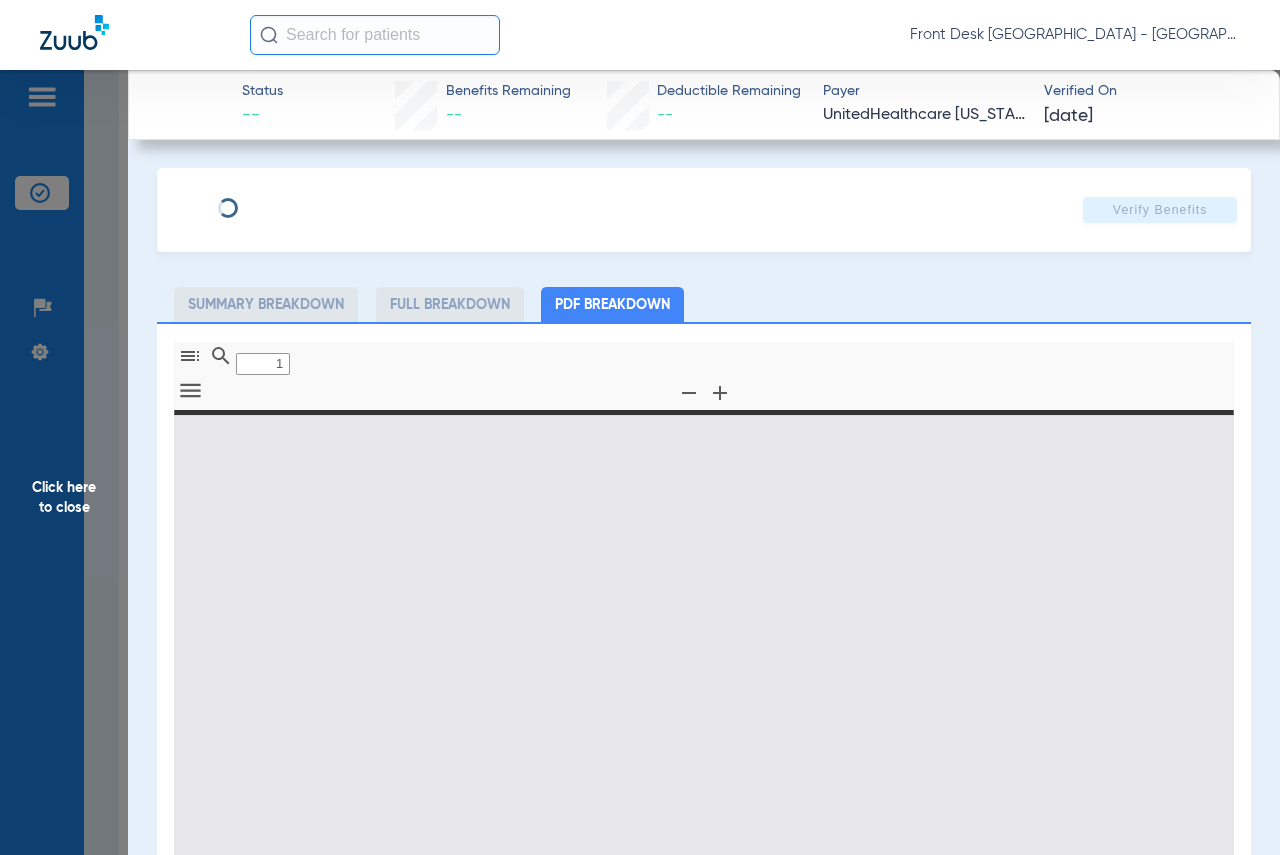 type on "0" 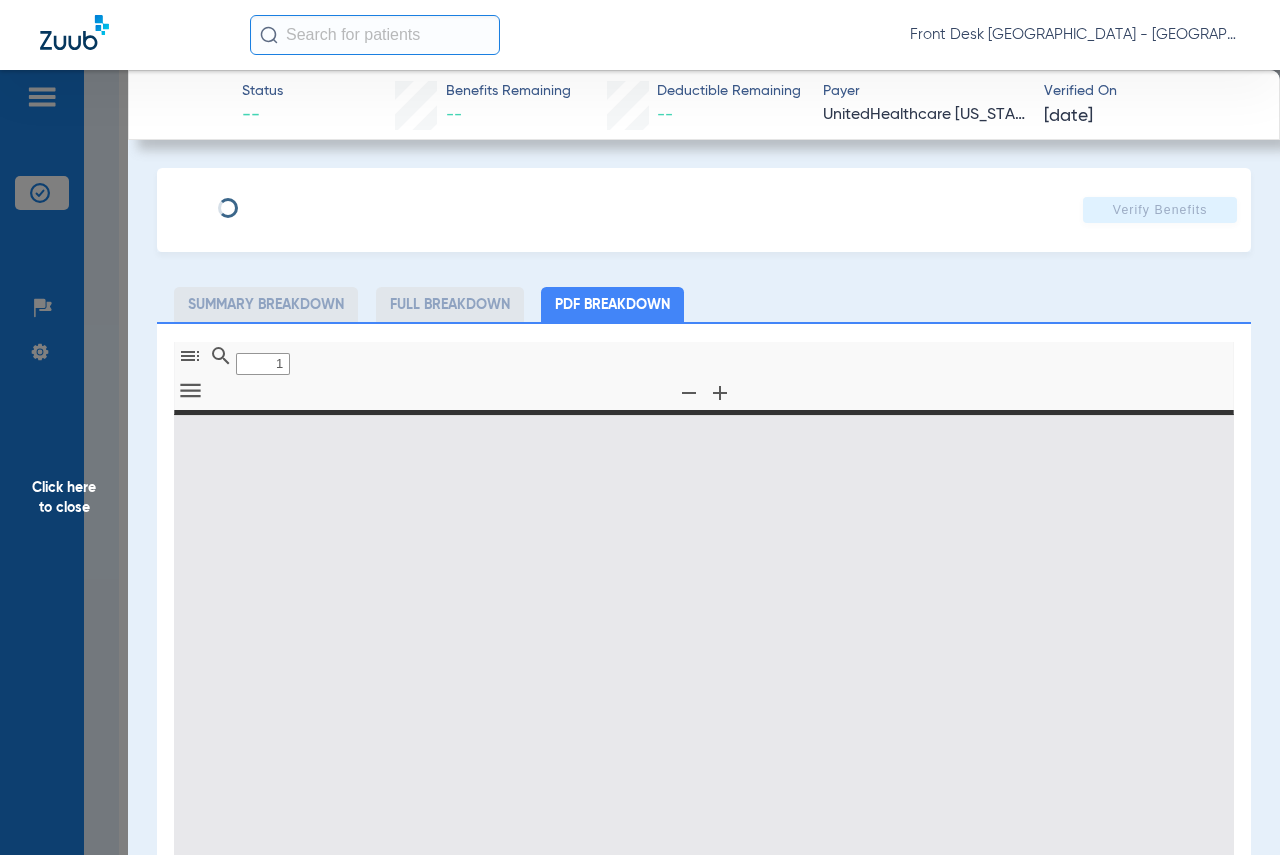 select on "page-width" 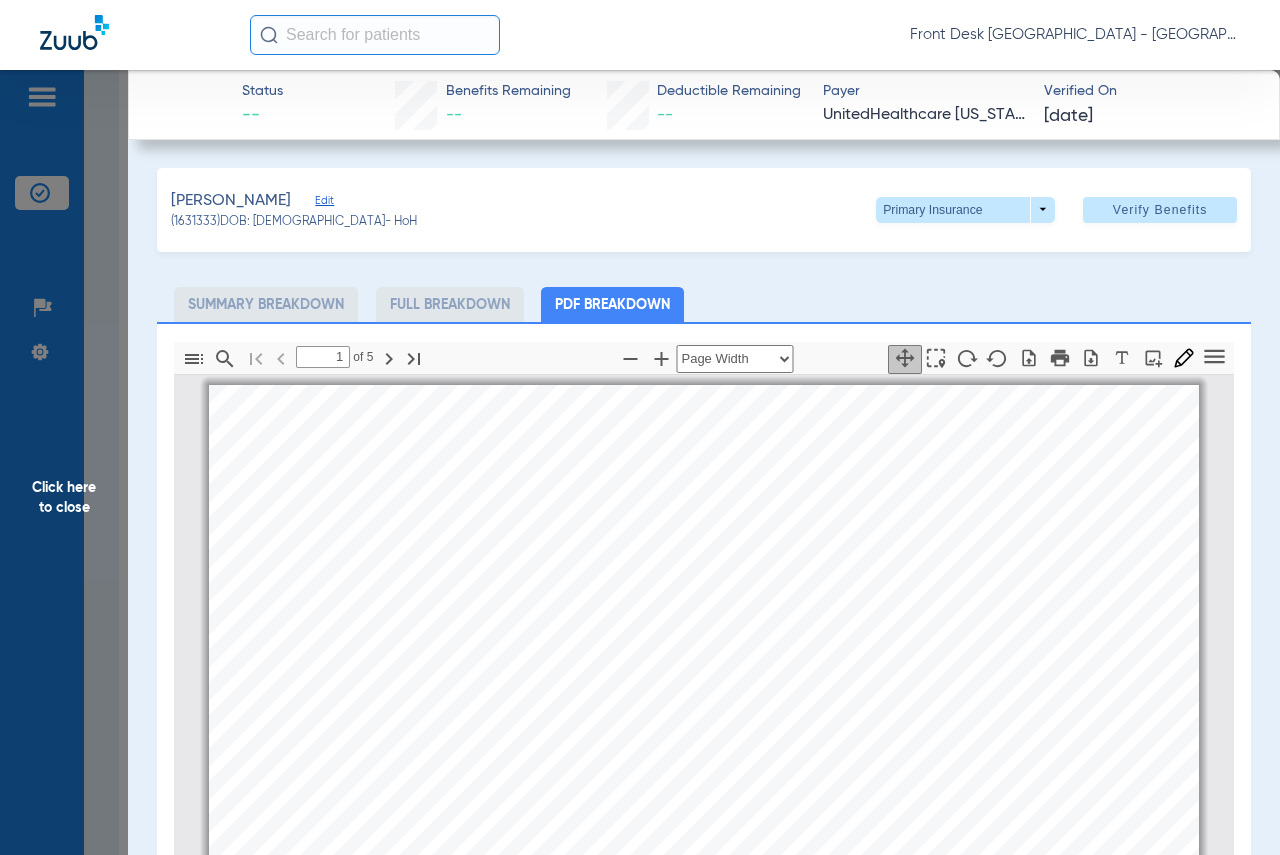scroll, scrollTop: 10, scrollLeft: 0, axis: vertical 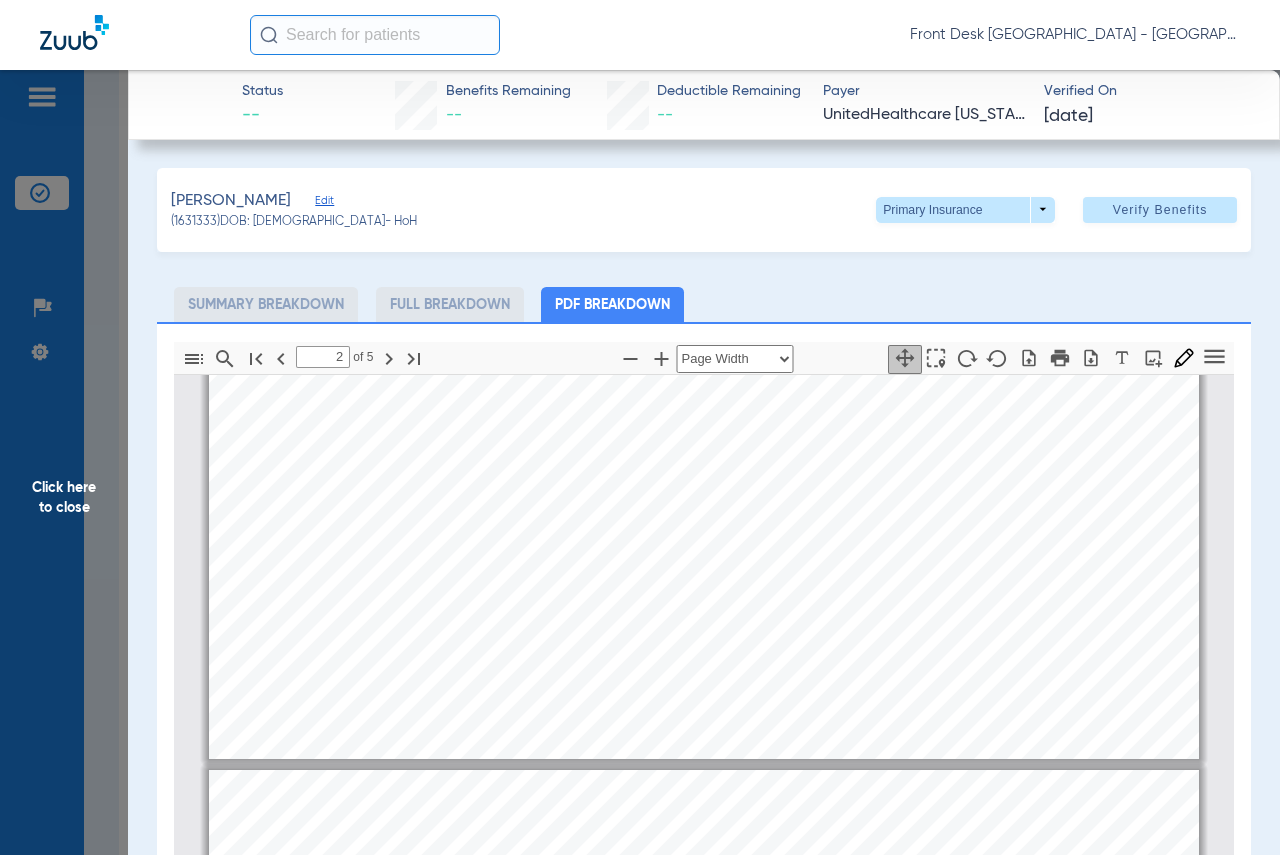 type on "3" 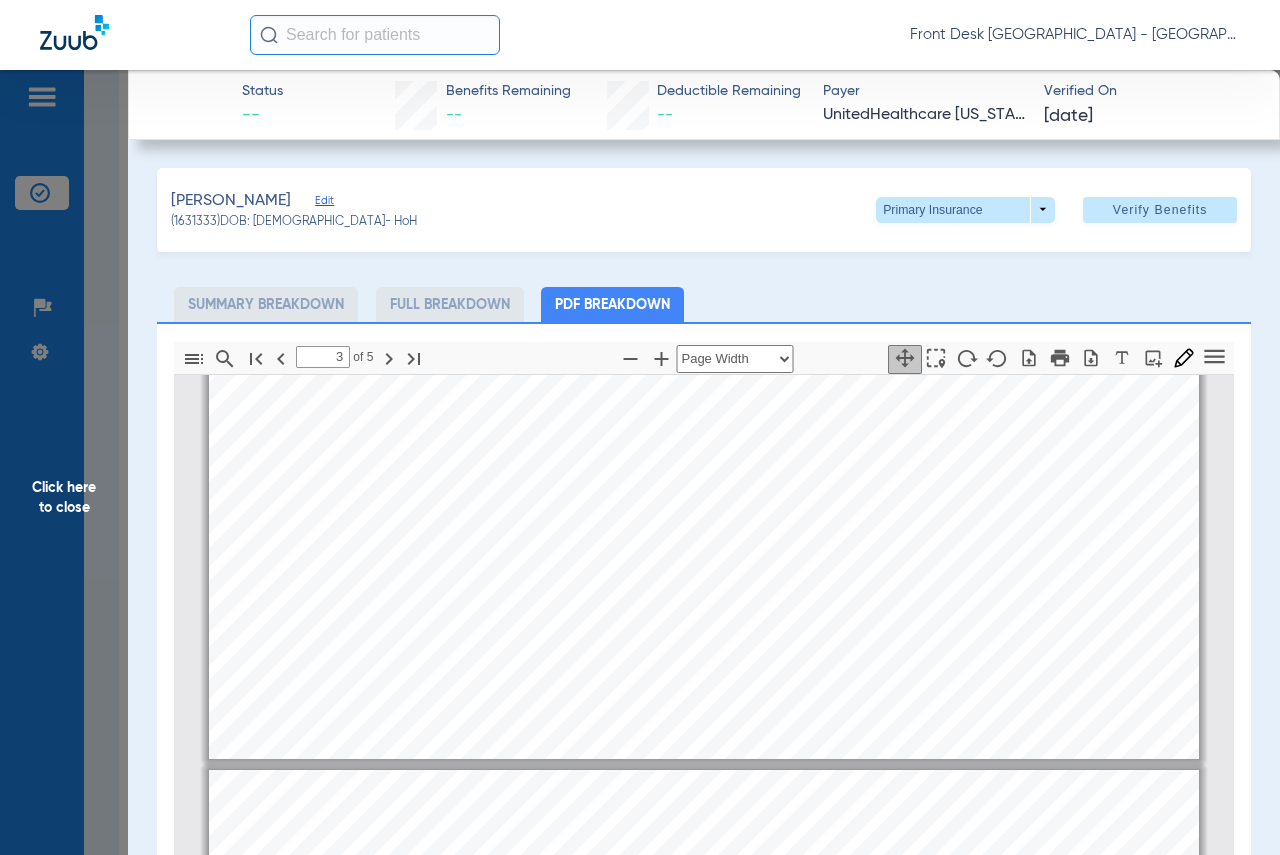 scroll, scrollTop: 2510, scrollLeft: 0, axis: vertical 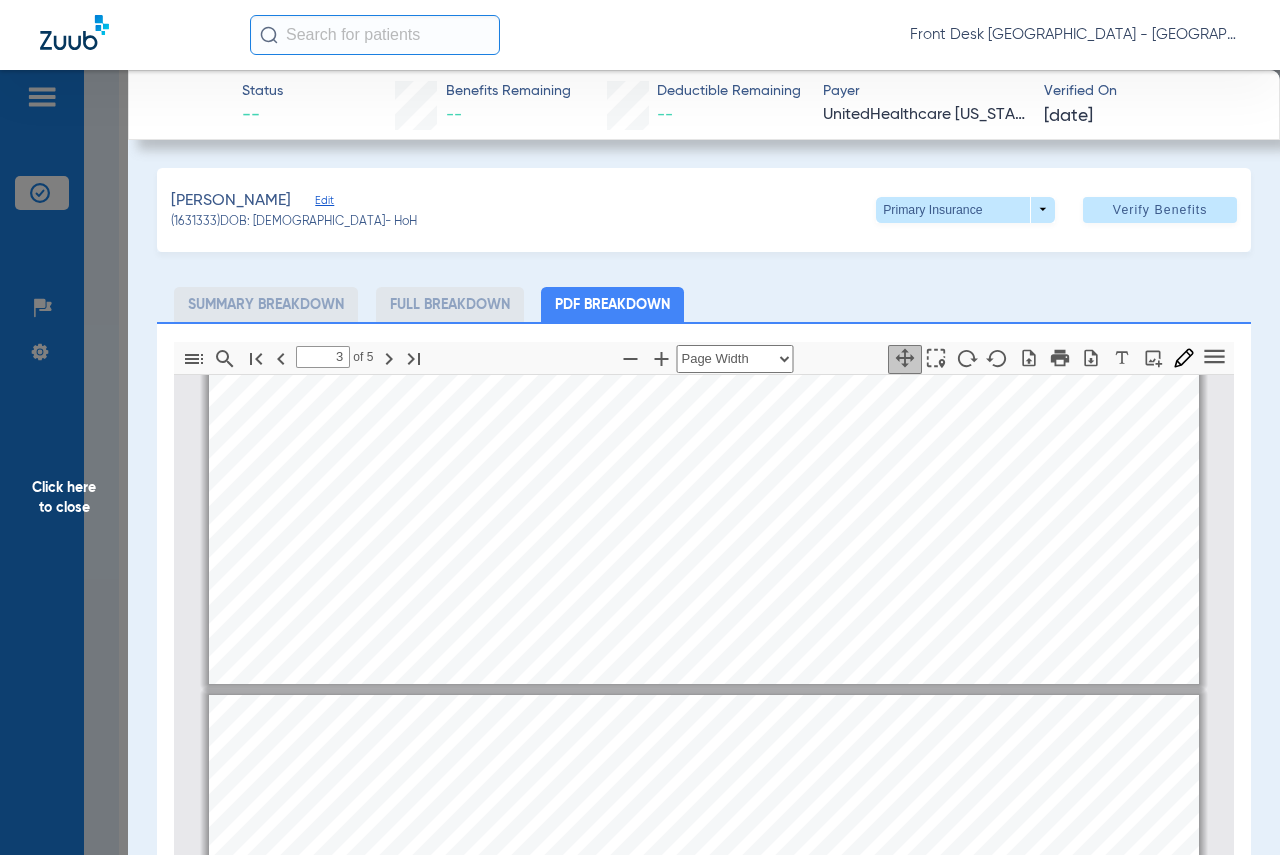 click on "Click here to close" 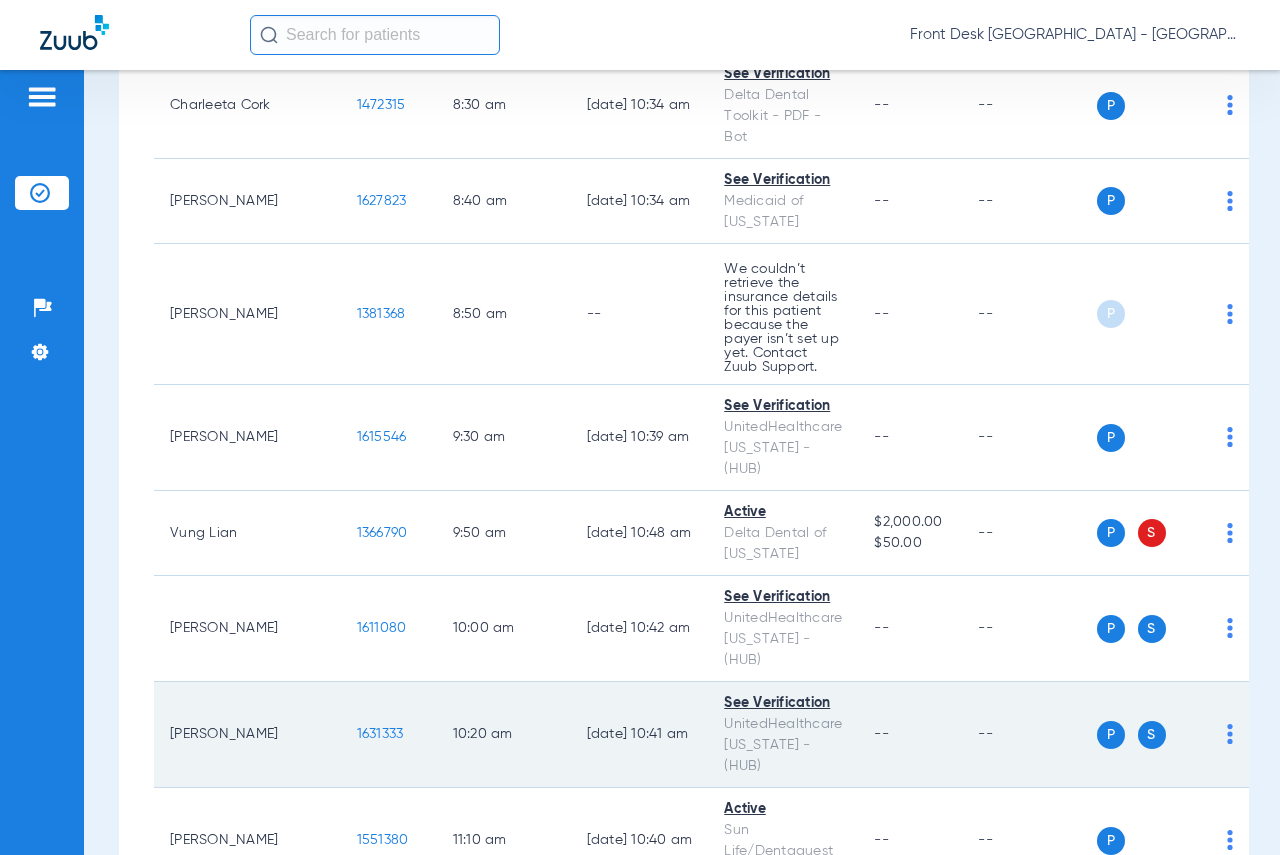 click on "1631333" 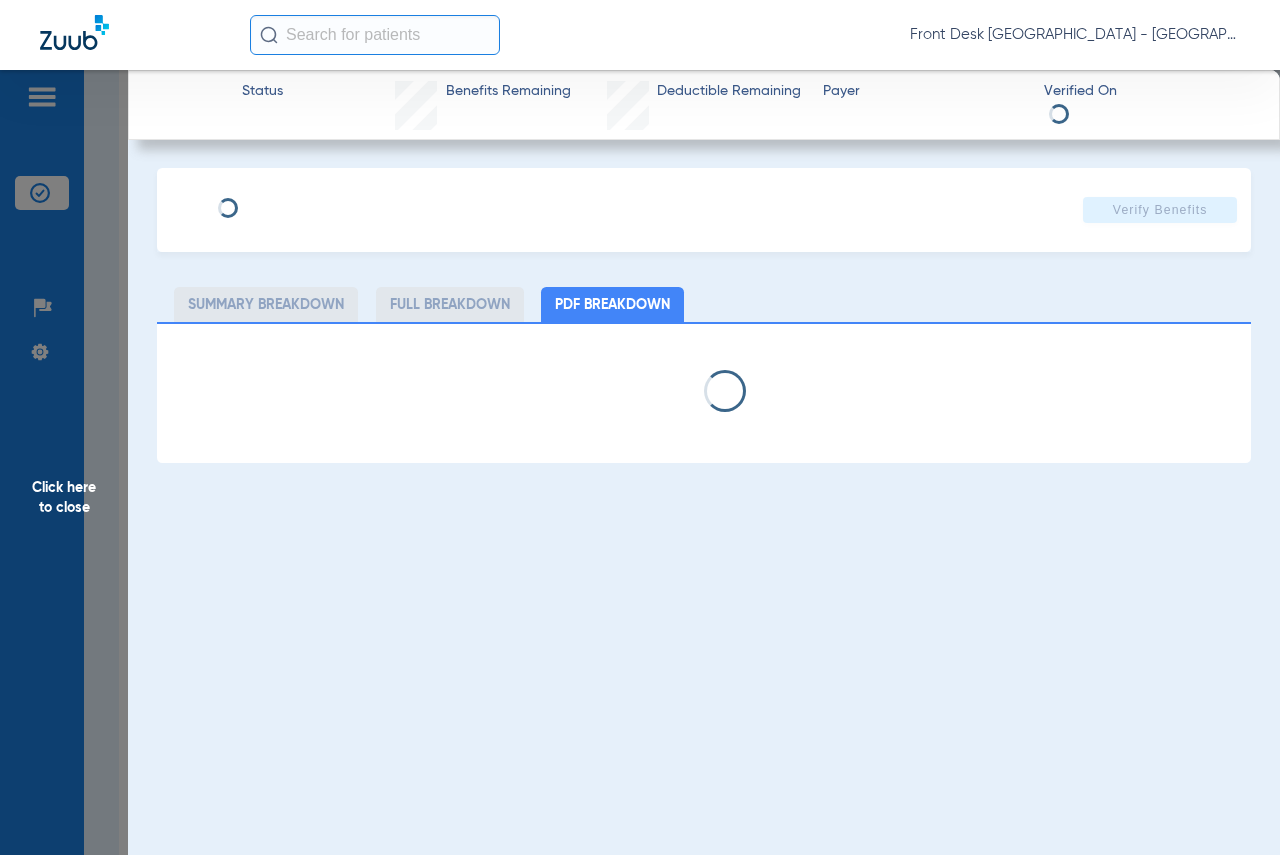 select on "page-width" 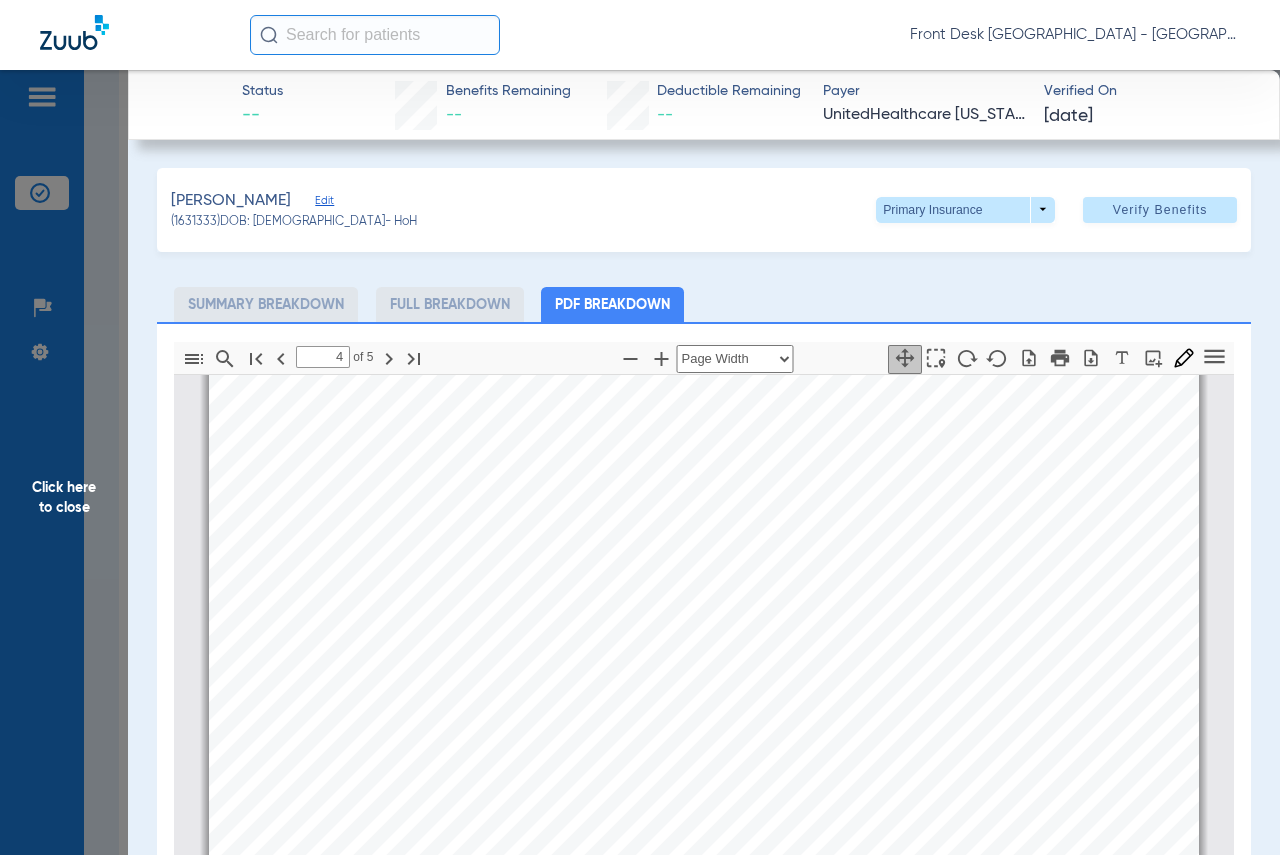 scroll, scrollTop: 4410, scrollLeft: 0, axis: vertical 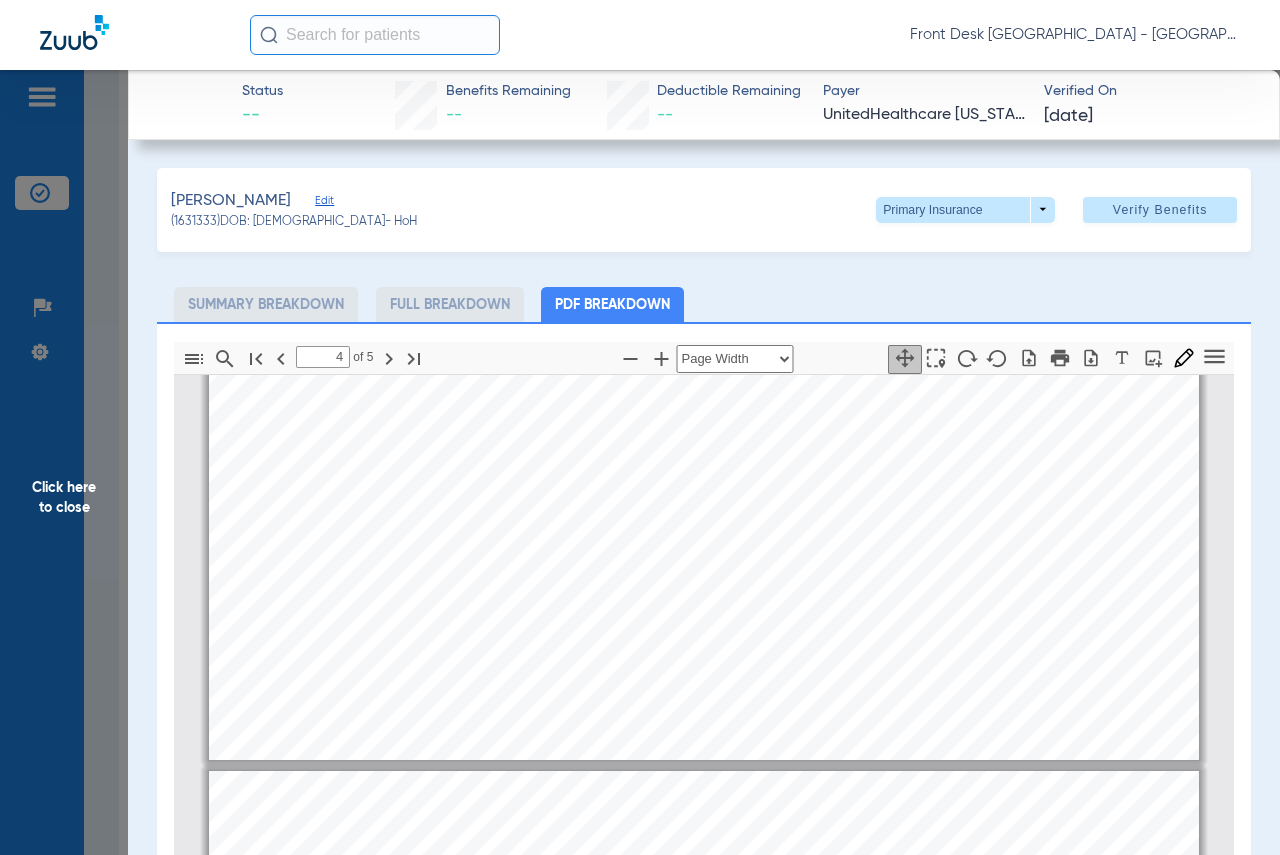 type on "5" 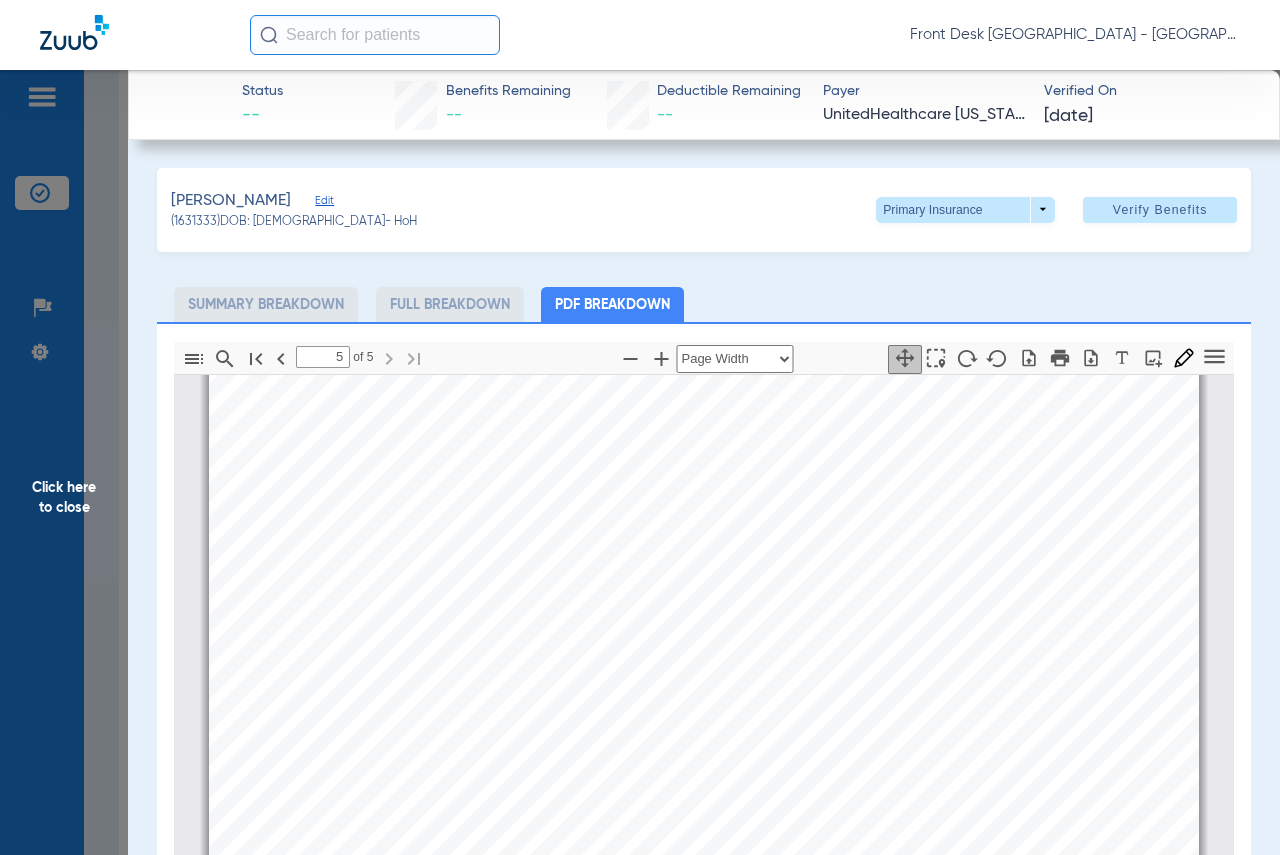 scroll, scrollTop: 5836, scrollLeft: 0, axis: vertical 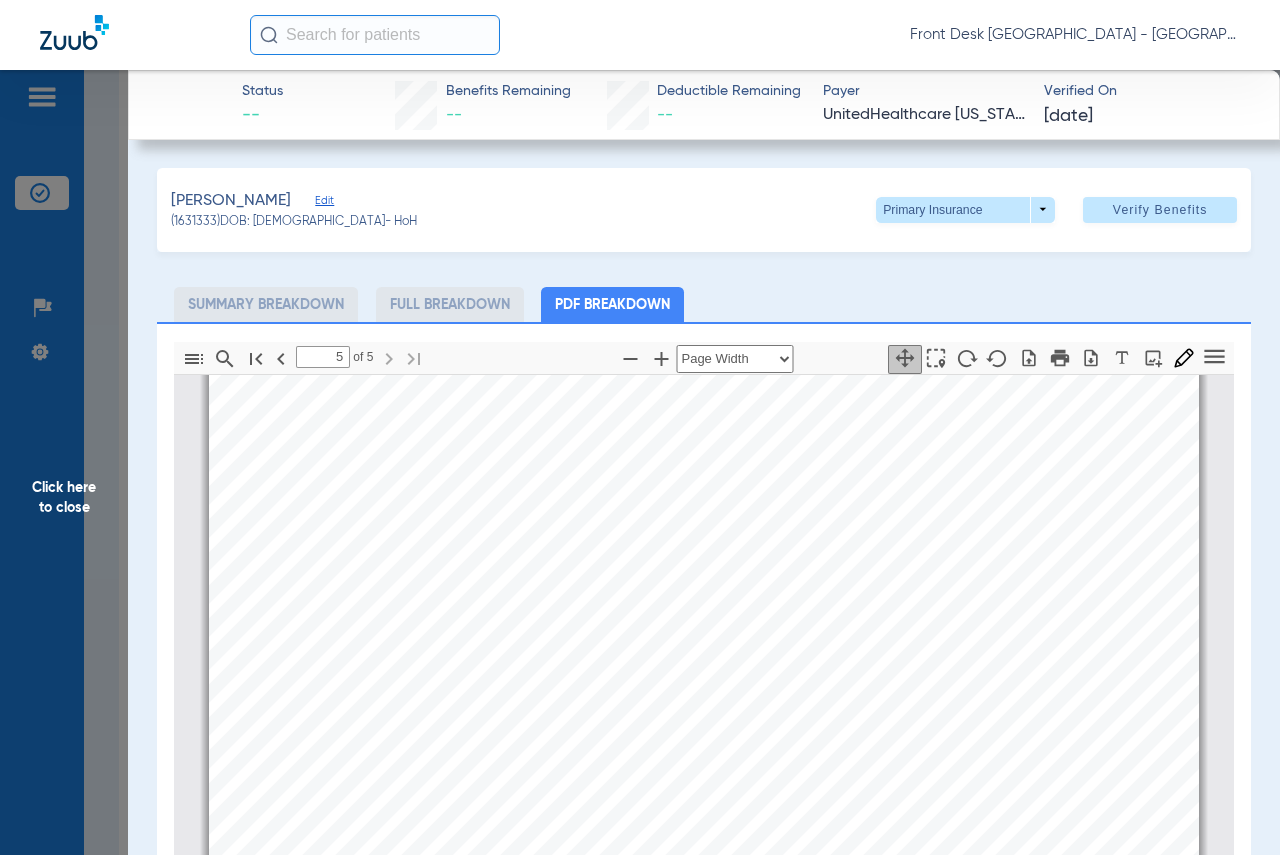 click on "Click here to close" 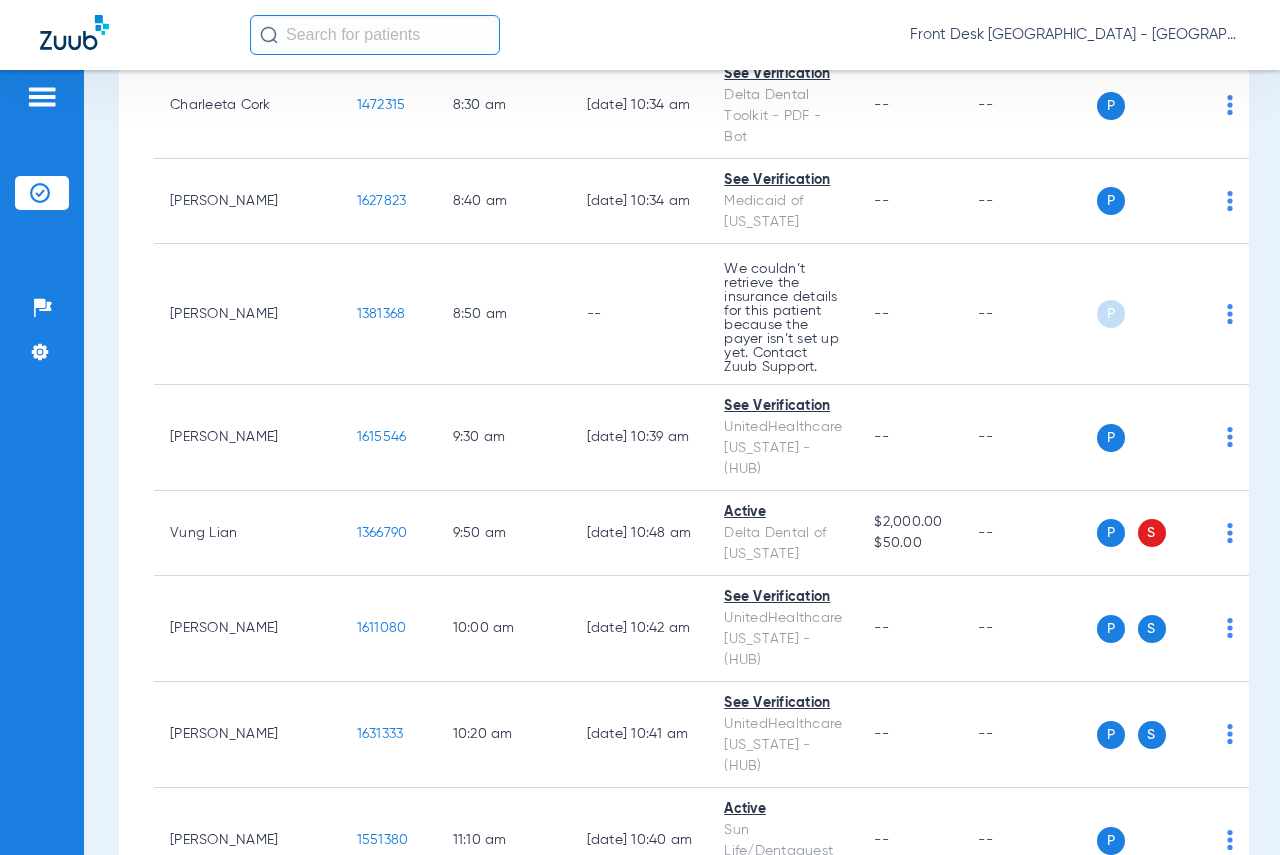 click on "Schedule Insurance Verification History  Last Appt. Sync Time:   [DATE] - 09:20 AM   [DATE]   [DATE]   [DATE]   [DATE]   [DATE]   [DATE]   [DATE]   [DATE]   [DATE]   [DATE]   [DATE]   [DATE]   [DATE]   [DATE]   [DATE]   [DATE]   [DATE]   [DATE]   [DATE]   [DATE]   [DATE]   [DATE]   [DATE]   [DATE]   [DATE]   [DATE]   [DATE]   [DATE]   [DATE]   [DATE]   [DATE]   [DATE]   [DATE]   [DATE]   [DATE]   [DATE]   [DATE]   [DATE]   [DATE]   [DATE]   [DATE]  Su 1" at bounding box center (682, 462) 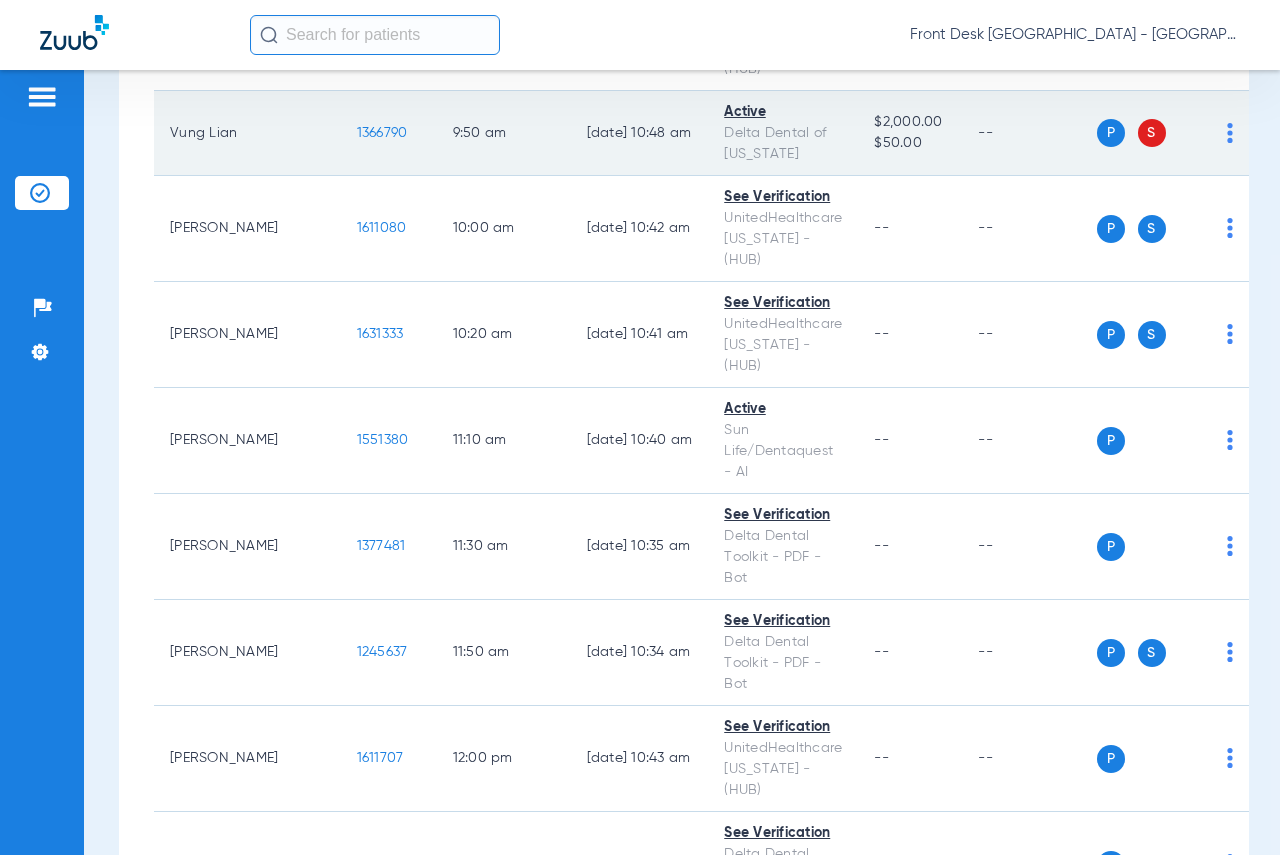 scroll, scrollTop: 1000, scrollLeft: 0, axis: vertical 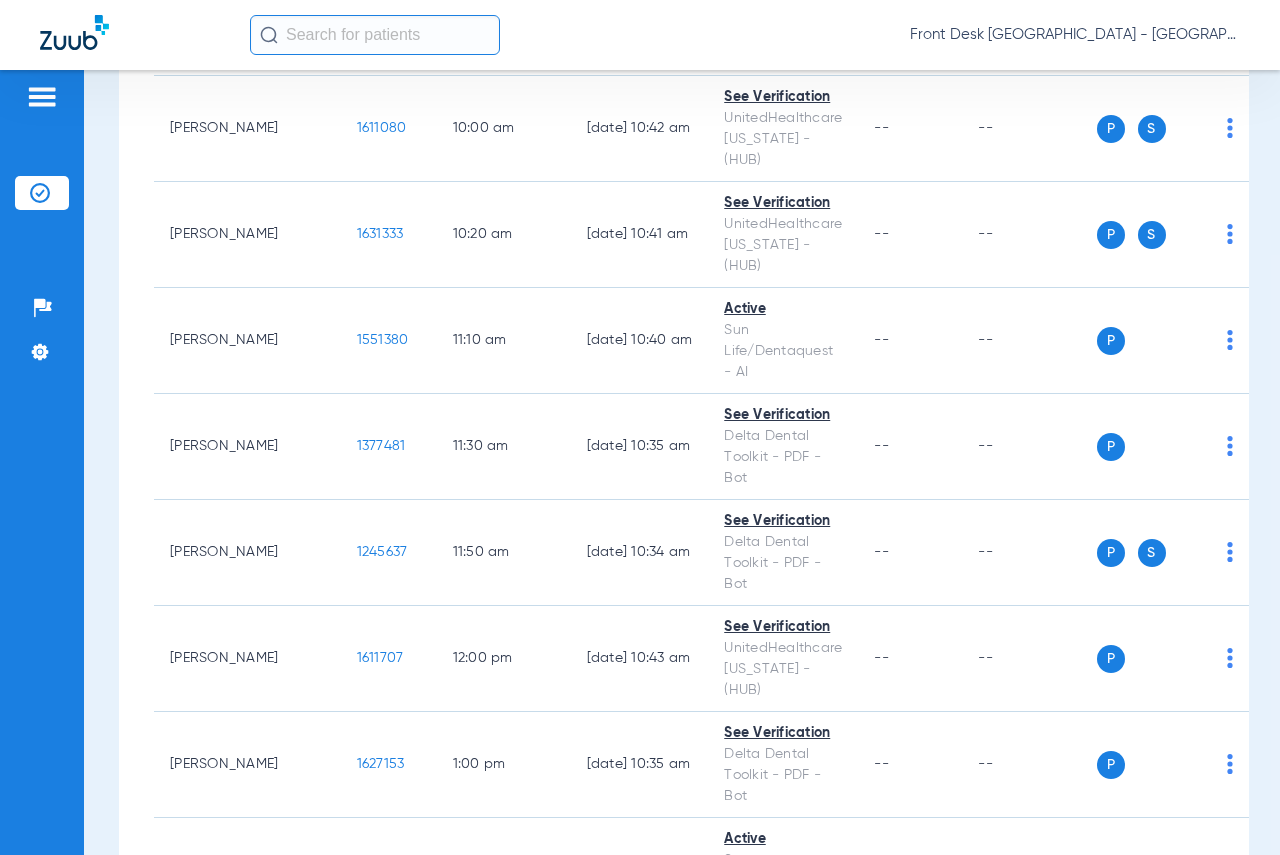 click on "Schedule Insurance Verification History  Last Appt. Sync Time:   [DATE] - 09:31 AM   [DATE]   [DATE]   [DATE]   [DATE]   [DATE]   [DATE]   [DATE]   [DATE]   [DATE]   [DATE]   [DATE]   [DATE]   [DATE]   [DATE]   [DATE]   [DATE]   [DATE]   [DATE]   [DATE]   [DATE]   [DATE]   [DATE]   [DATE]   [DATE]   [DATE]   [DATE]   [DATE]   [DATE]   [DATE]   [DATE]   [DATE]   [DATE]   [DATE]   [DATE]   [DATE]   [DATE]   [DATE]   [DATE]   [DATE]   [DATE]   [DATE]  Su 1" at bounding box center (682, 462) 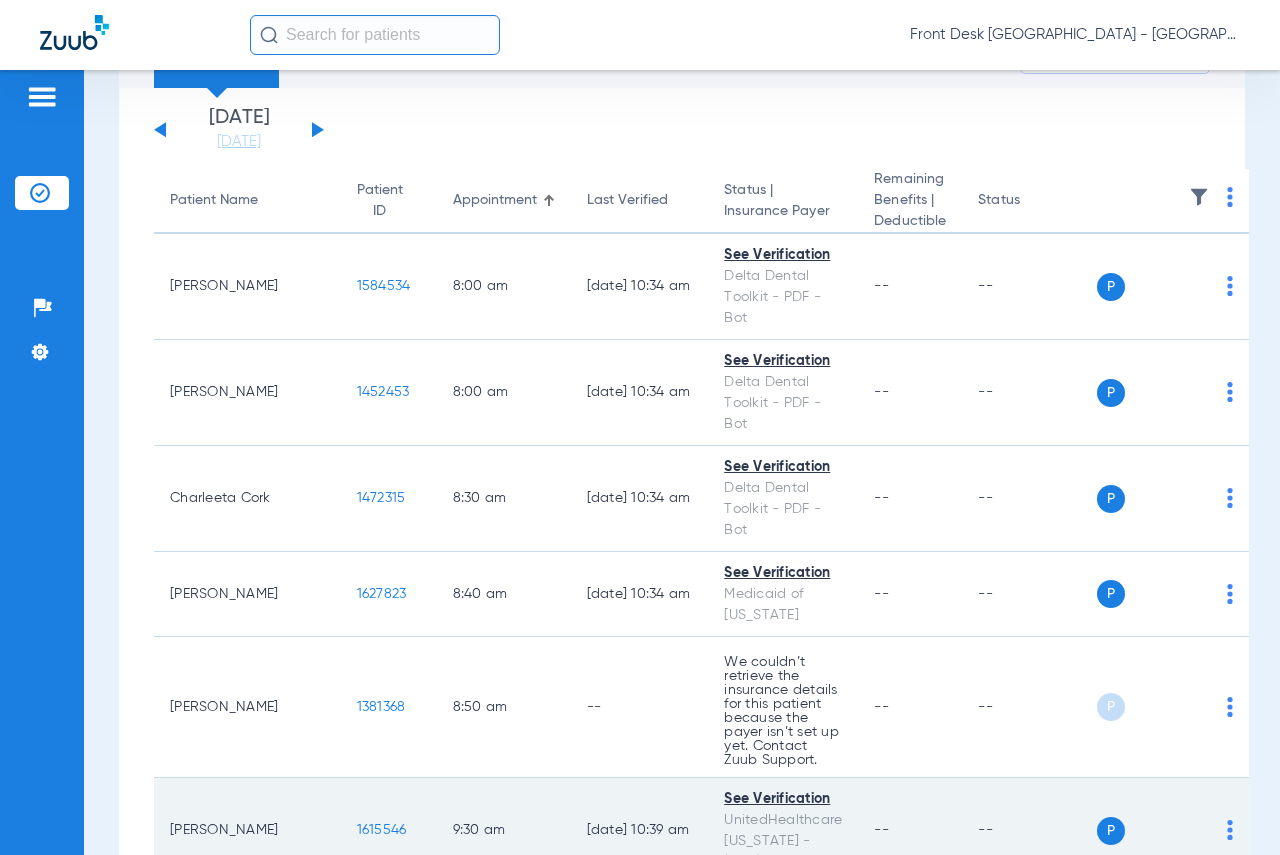 scroll, scrollTop: 100, scrollLeft: 0, axis: vertical 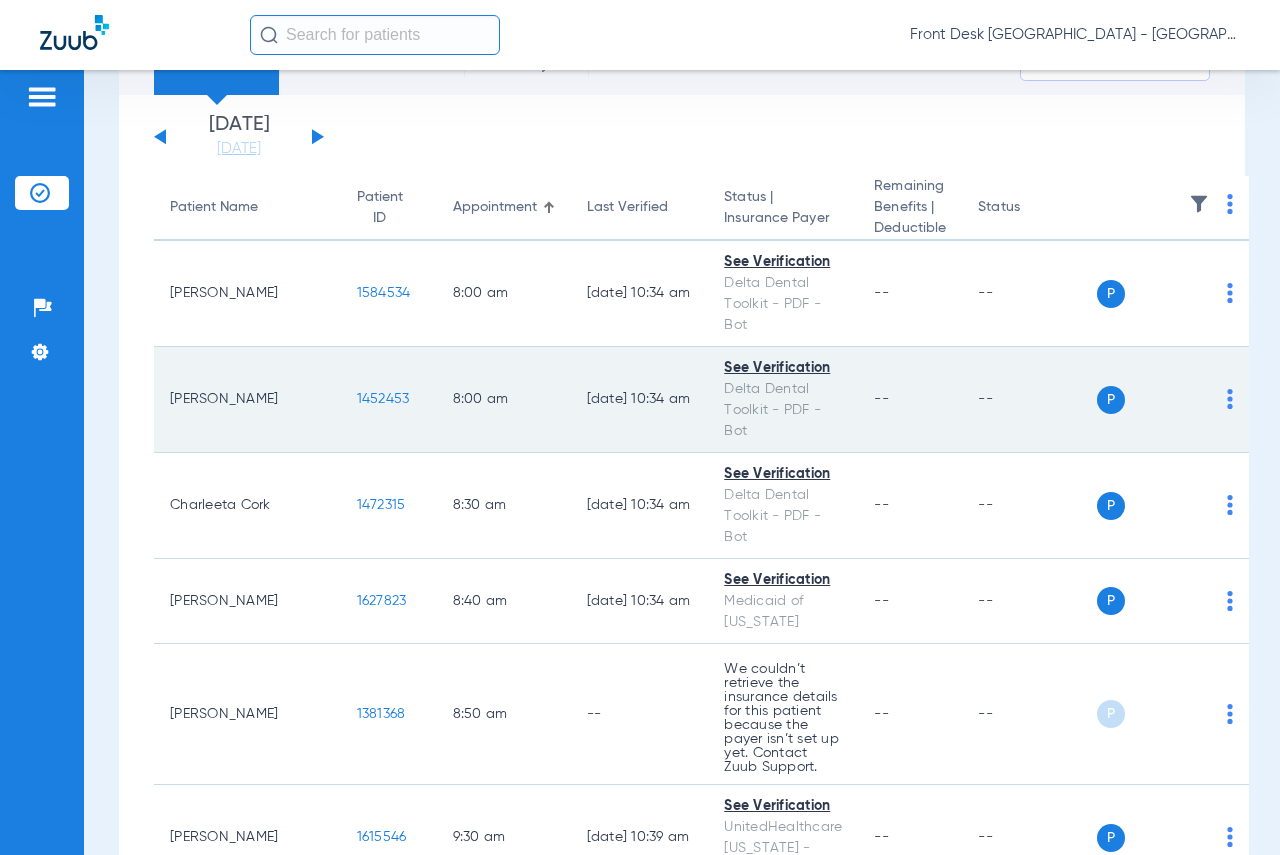 click on "1452453" 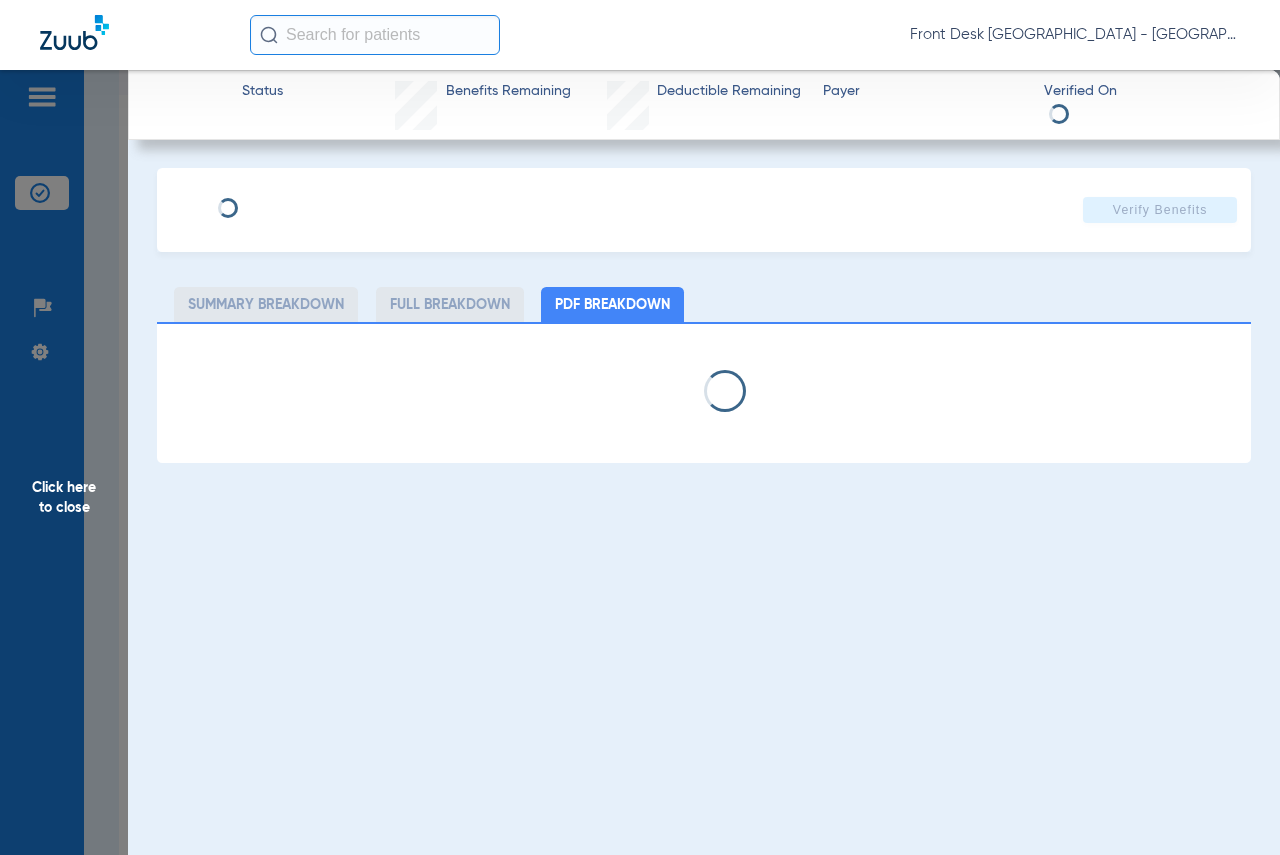 select on "page-width" 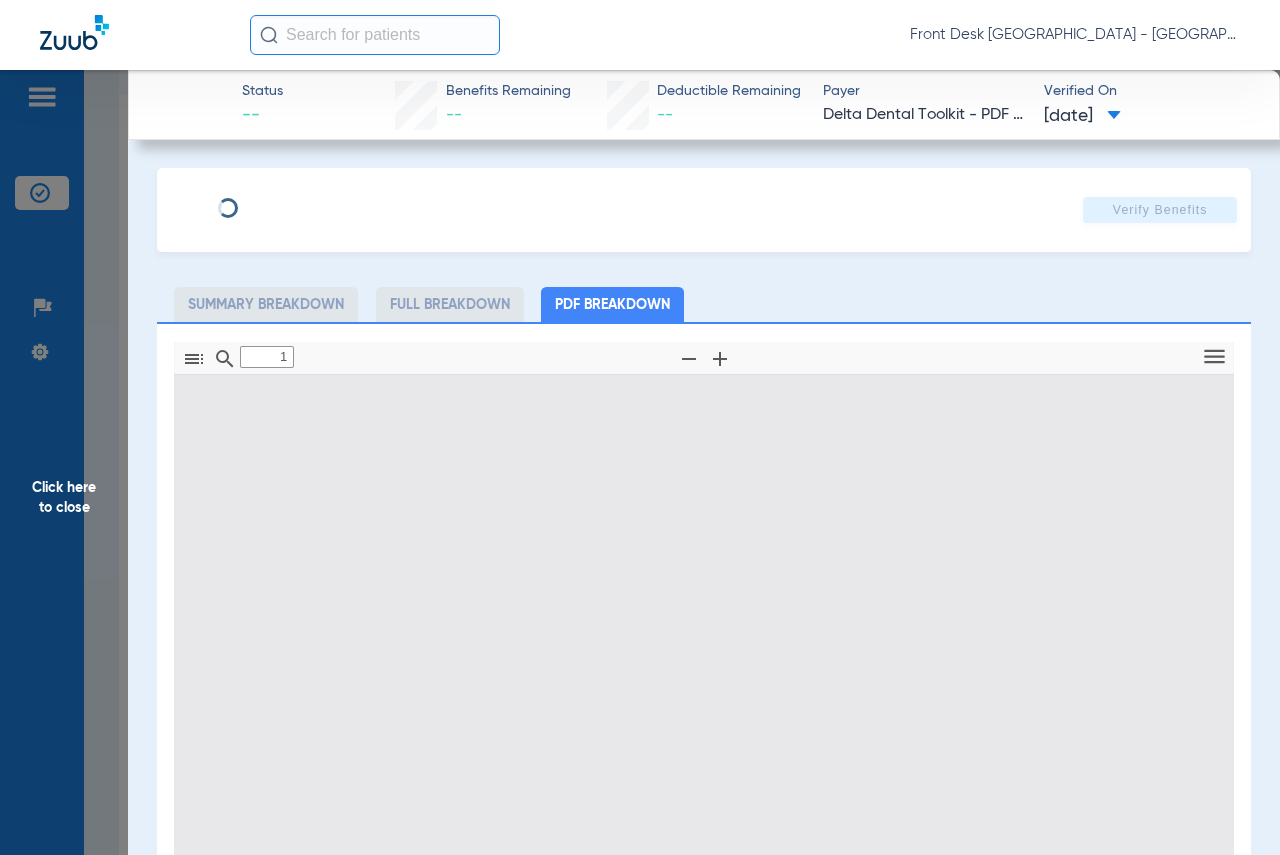 scroll, scrollTop: 10, scrollLeft: 0, axis: vertical 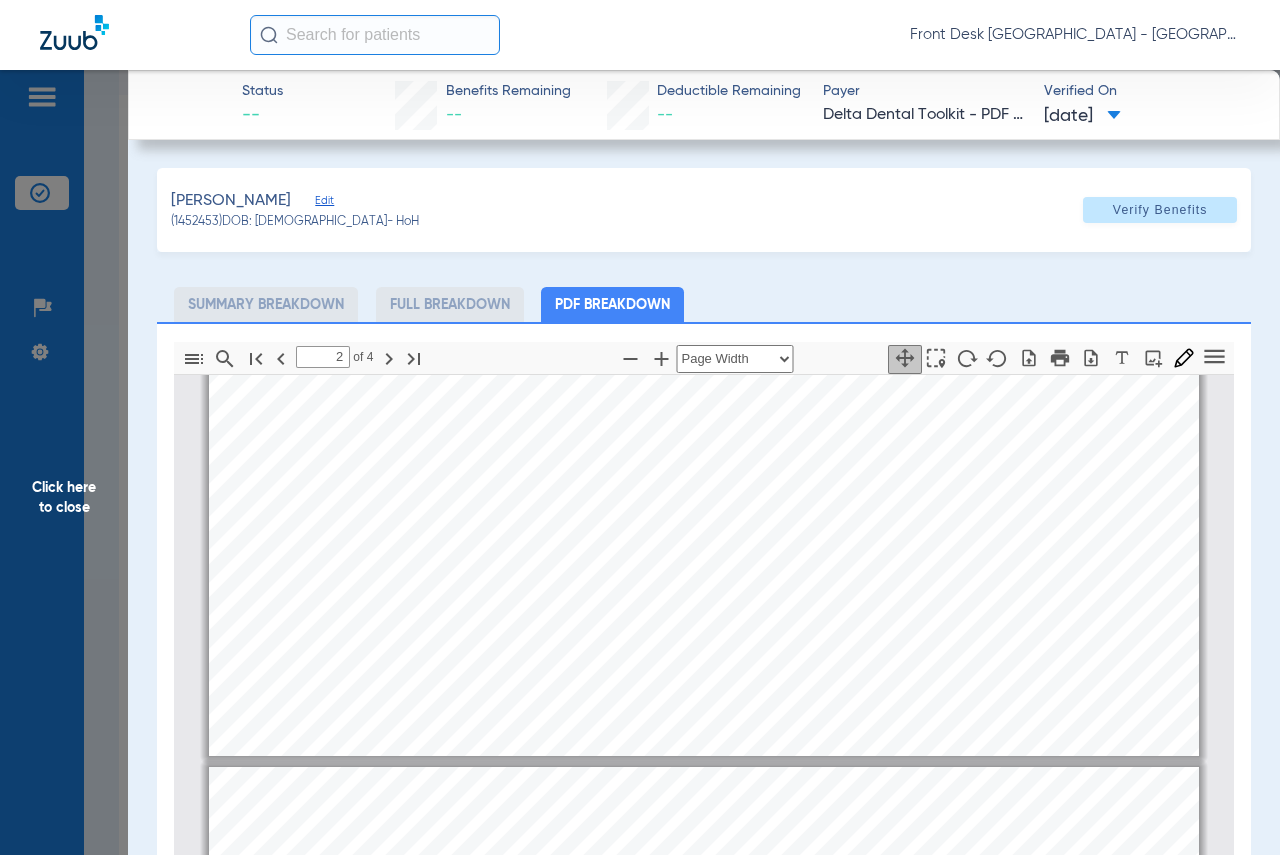 type on "1" 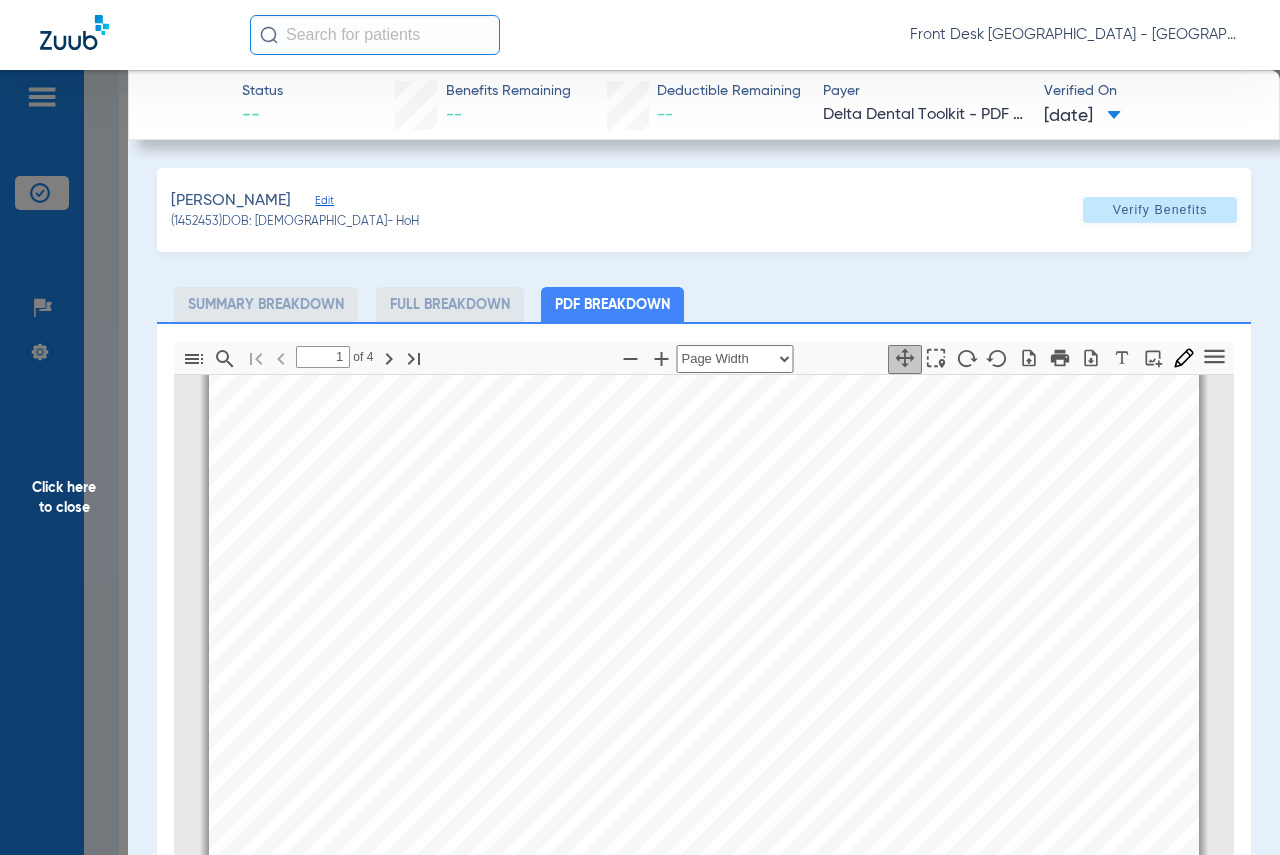 scroll, scrollTop: 510, scrollLeft: 0, axis: vertical 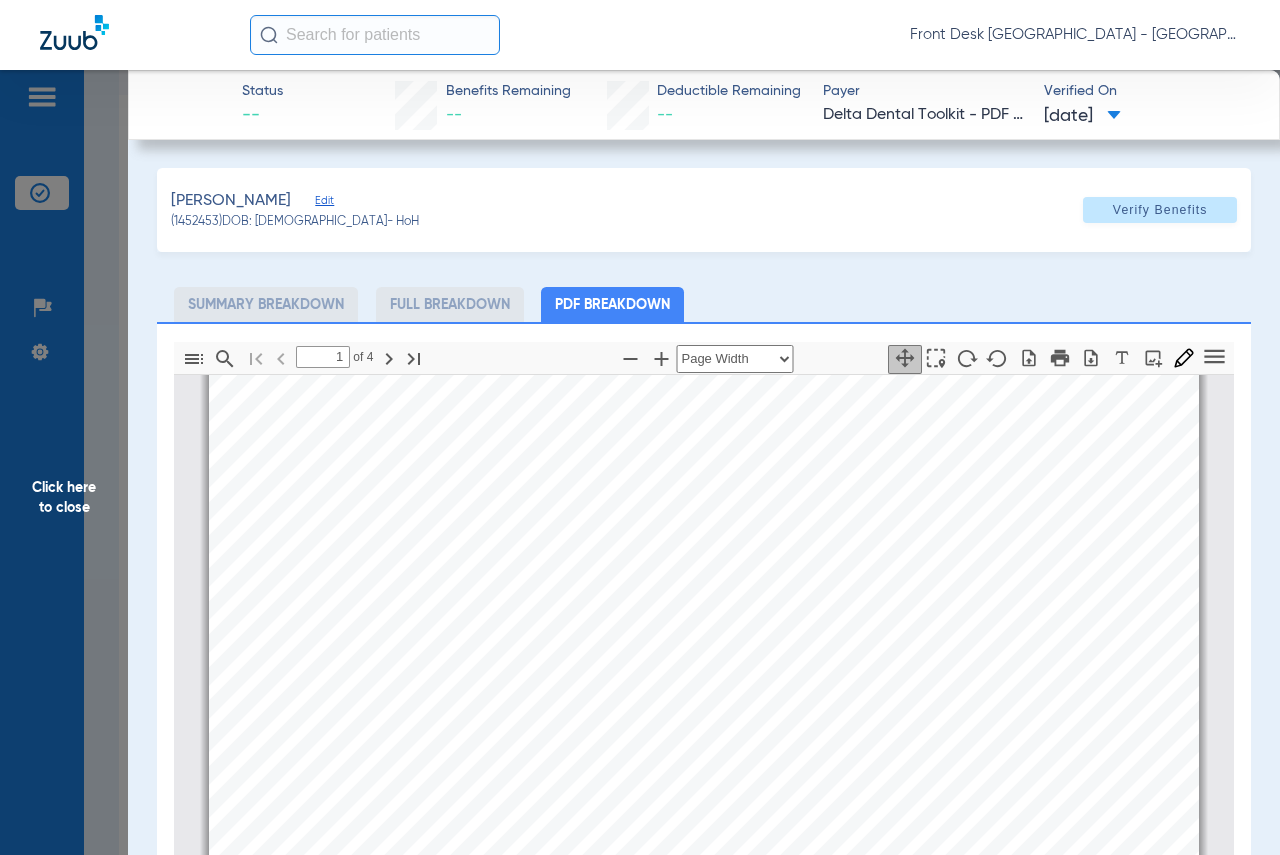 click on "Click here to close" 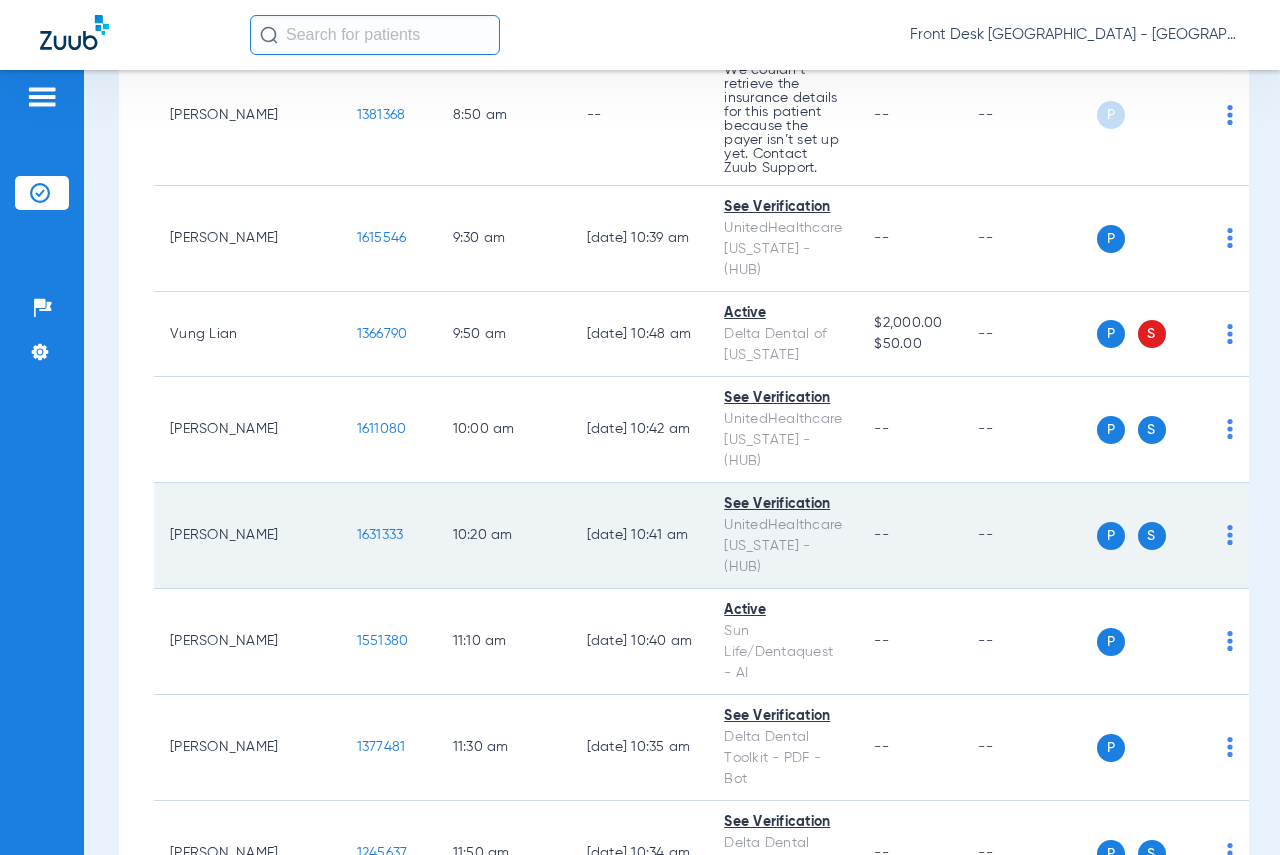 scroll, scrollTop: 700, scrollLeft: 0, axis: vertical 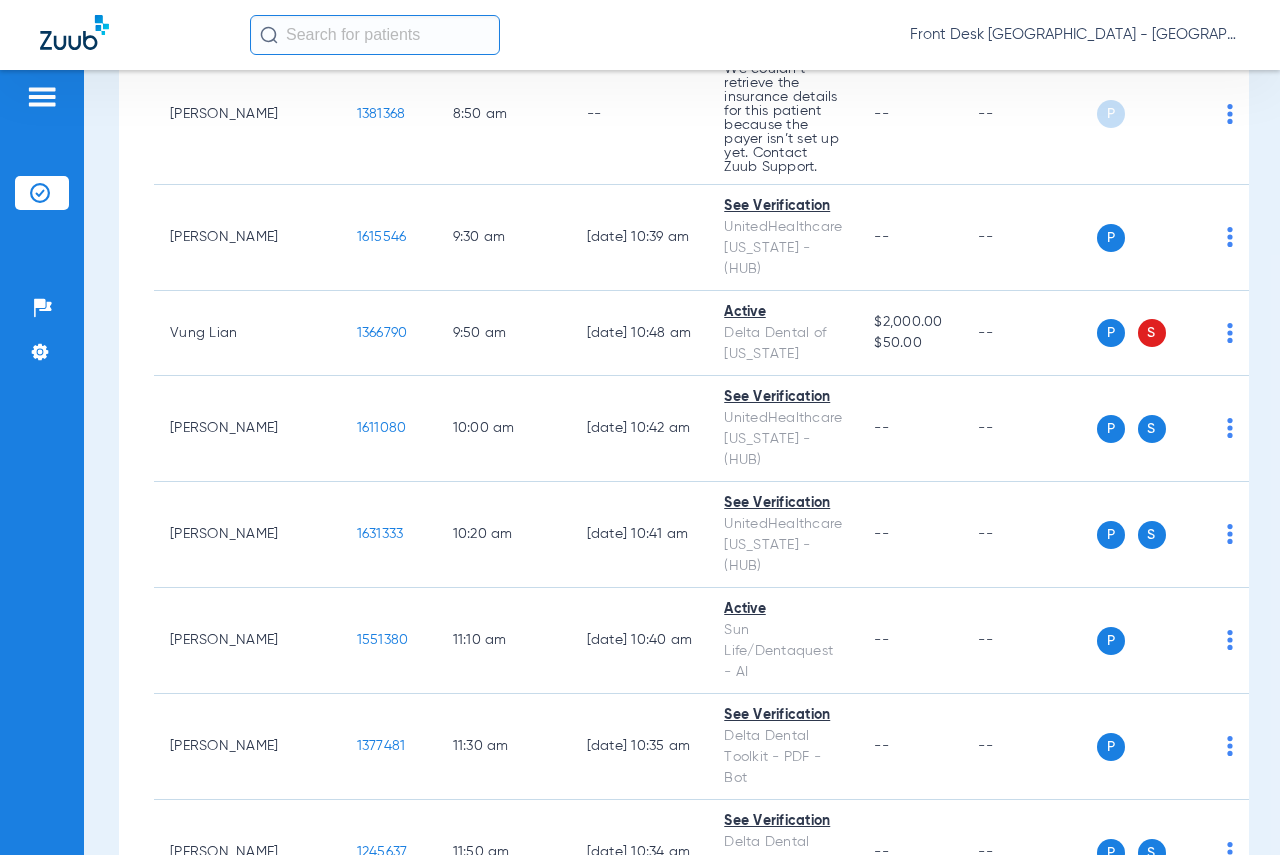 click on "Schedule Insurance Verification History  Last Appt. Sync Time:   [DATE] - 09:56 AM   [DATE]   [DATE]   [DATE]   [DATE]   [DATE]   [DATE]   [DATE]   [DATE]   [DATE]   [DATE]   [DATE]   [DATE]   [DATE]   [DATE]   [DATE]   [DATE]   [DATE]   [DATE]   [DATE]   [DATE]   [DATE]   [DATE]   [DATE]   [DATE]   [DATE]   [DATE]   [DATE]   [DATE]   [DATE]   [DATE]   [DATE]   [DATE]   [DATE]   [DATE]   [DATE]   [DATE]   [DATE]   [DATE]   [DATE]   [DATE]   [DATE]  Su 1" at bounding box center [682, 462] 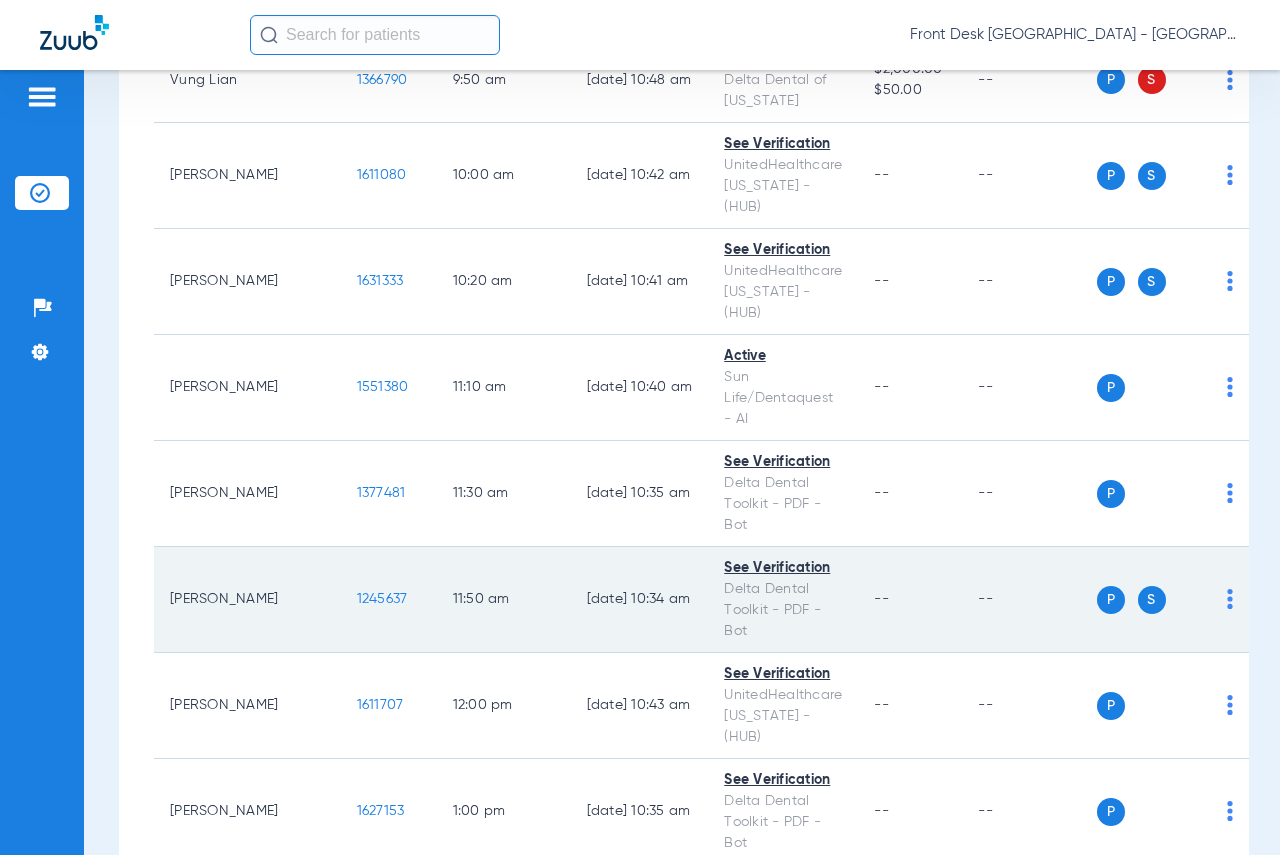 scroll, scrollTop: 1000, scrollLeft: 0, axis: vertical 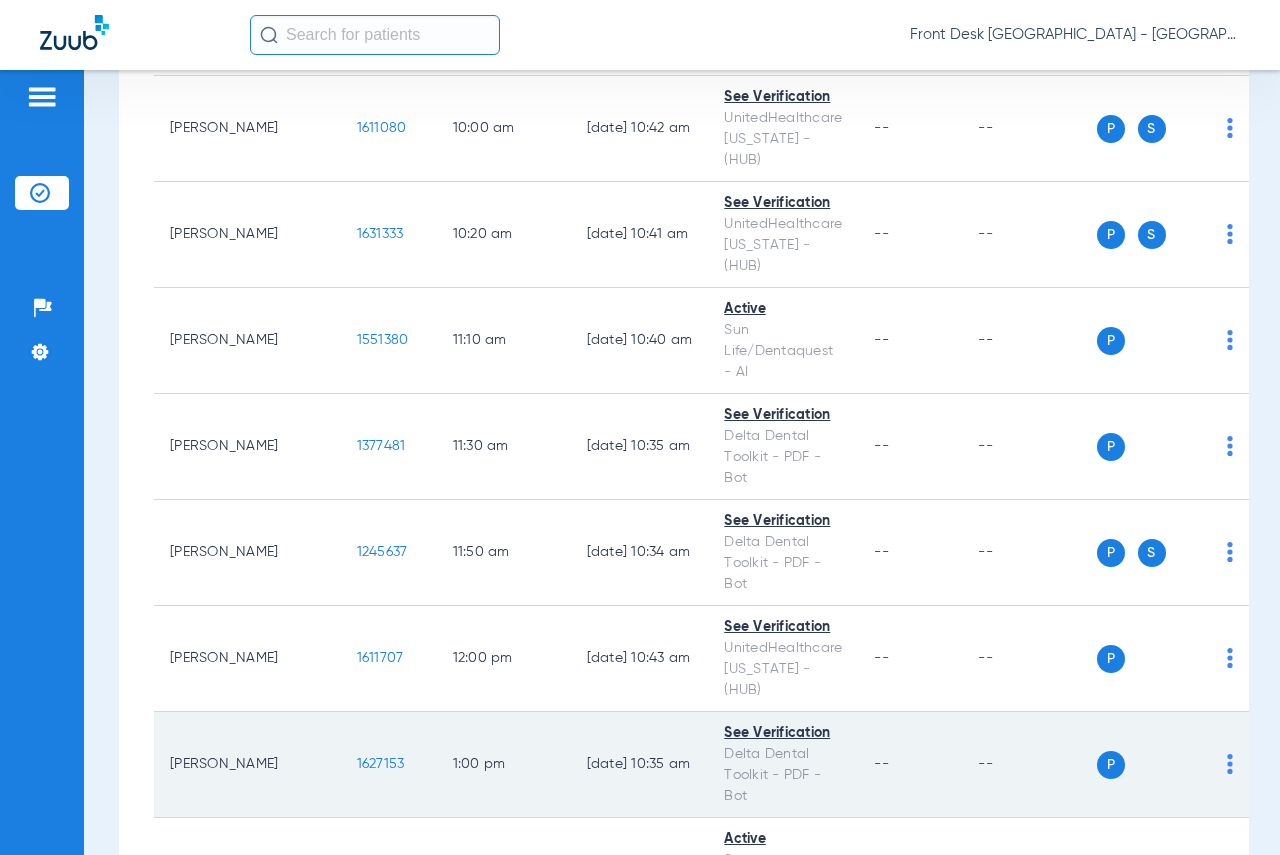 click on "1627153" 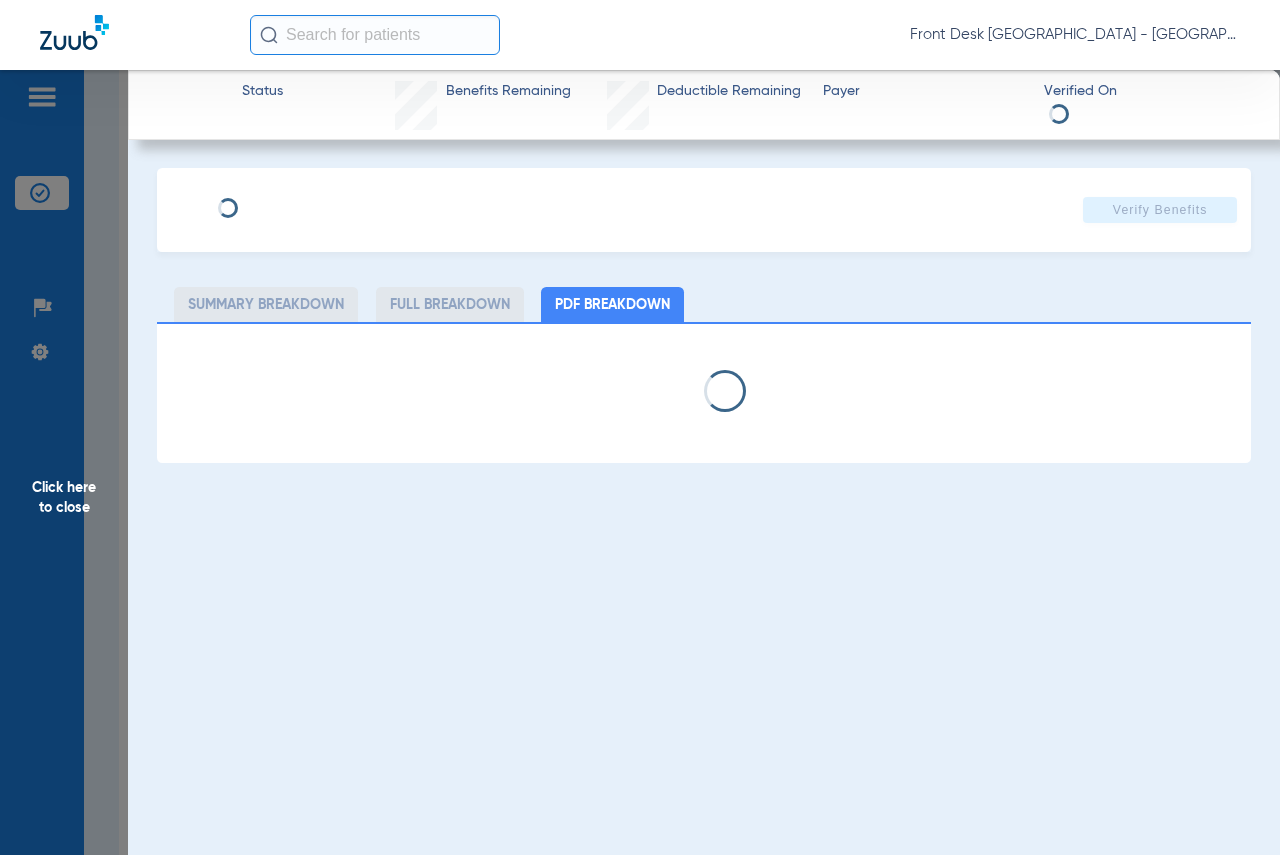 select on "page-width" 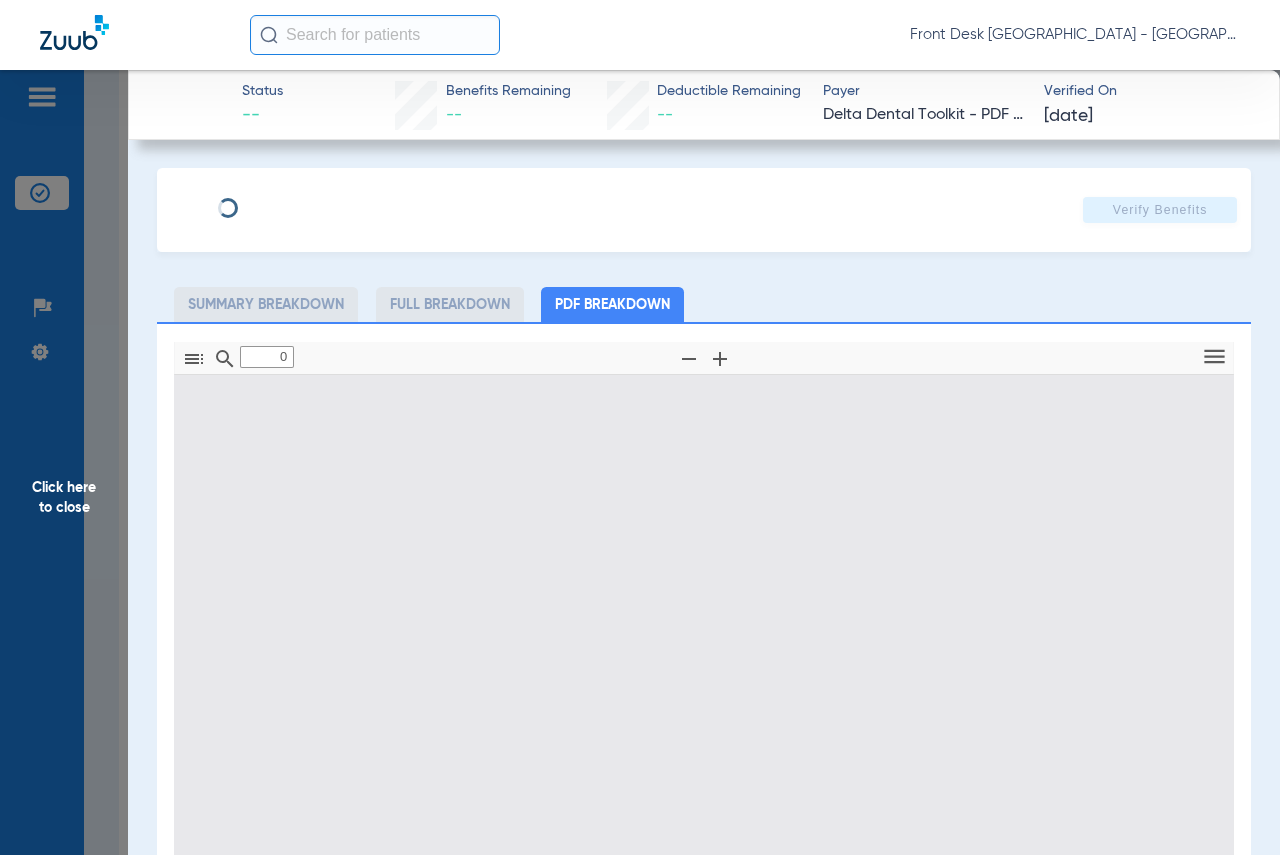 type on "1" 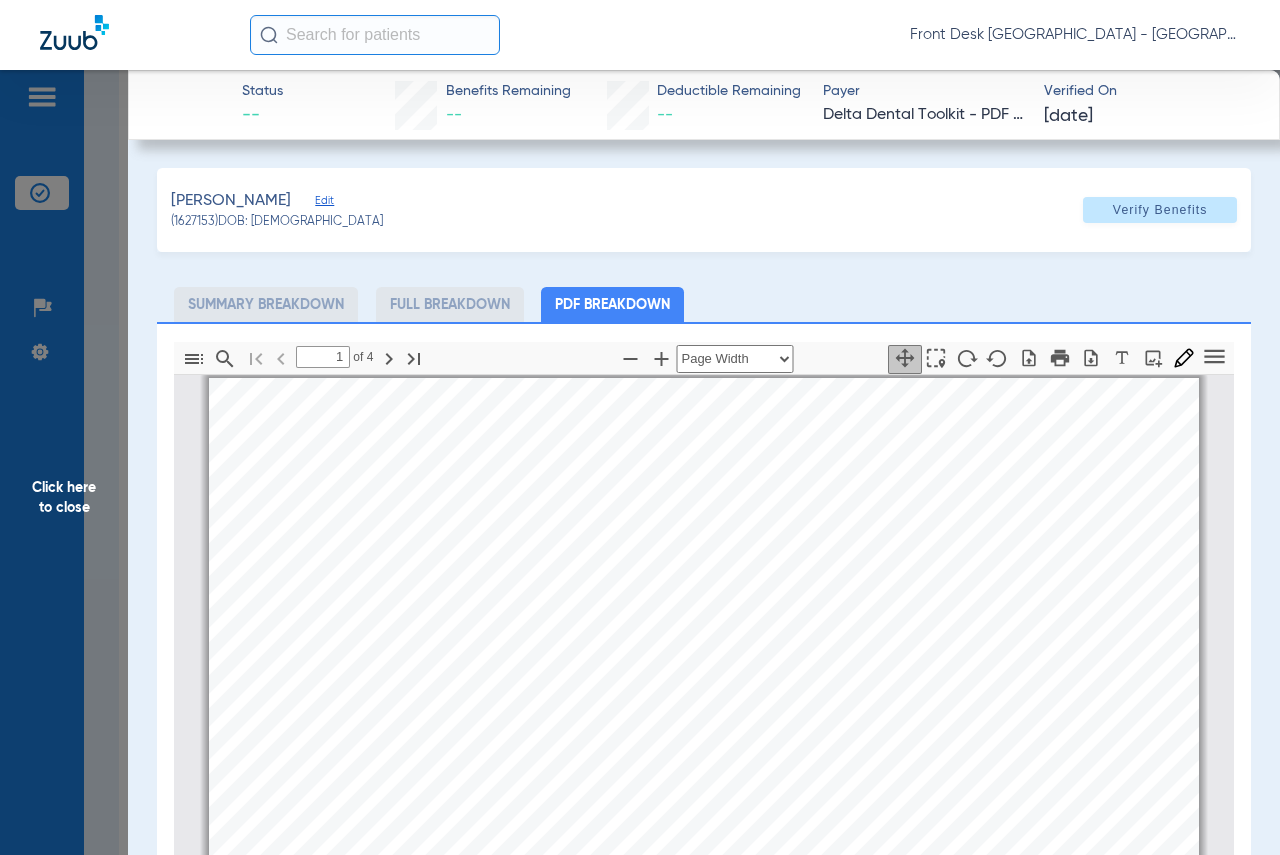 scroll, scrollTop: 0, scrollLeft: 0, axis: both 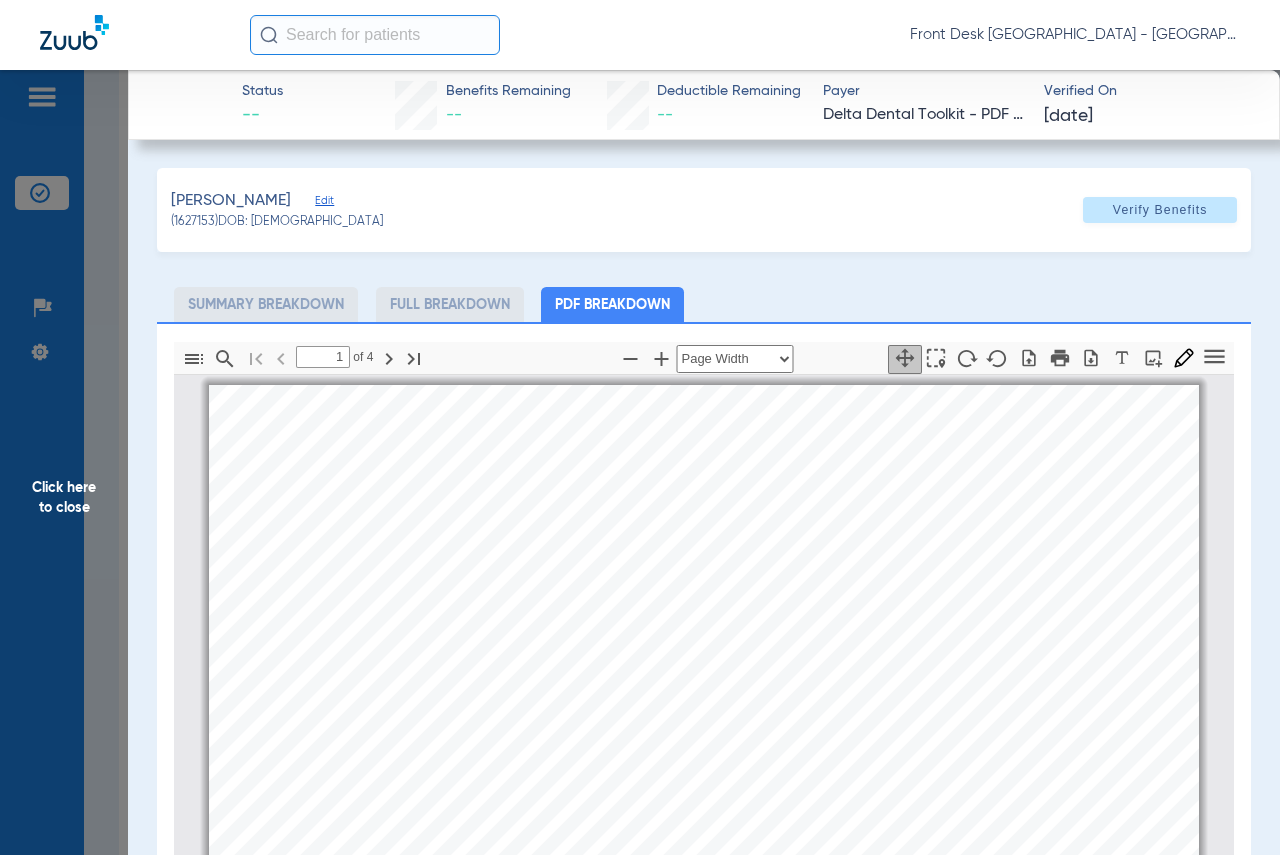click on "Click here to close" 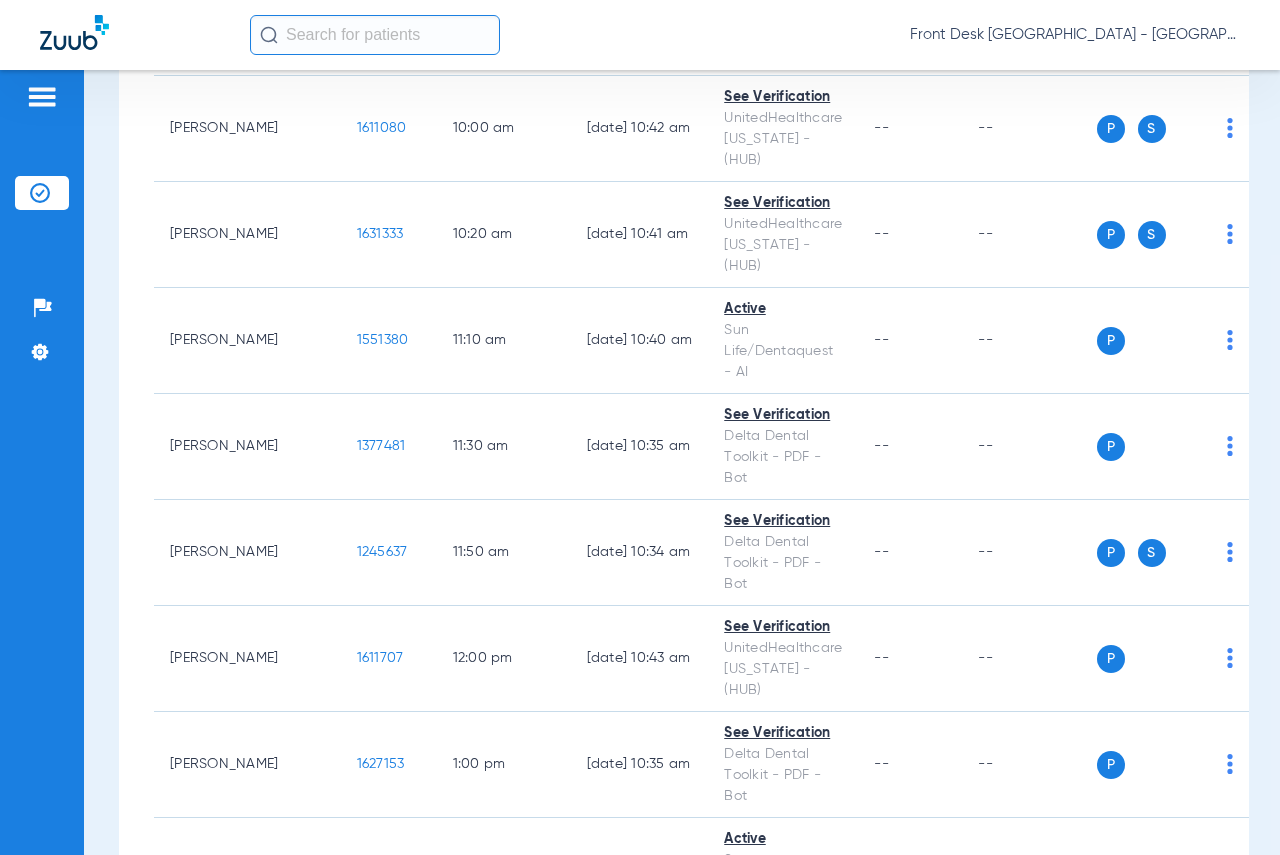 click on "Schedule Insurance Verification History  Last Appt. Sync Time:   [DATE] - 10:04 AM   [DATE]   [DATE]   [DATE]   [DATE]   [DATE]   [DATE]   [DATE]   [DATE]   [DATE]   [DATE]   [DATE]   [DATE]   [DATE]   [DATE]   [DATE]   [DATE]   [DATE]   [DATE]   [DATE]   [DATE]   [DATE]   [DATE]   [DATE]   [DATE]   [DATE]   [DATE]   [DATE]   [DATE]   [DATE]   [DATE]   [DATE]   [DATE]   [DATE]   [DATE]   [DATE]   [DATE]   [DATE]   [DATE]   [DATE]   [DATE]   [DATE]  Su 1" at bounding box center (682, 462) 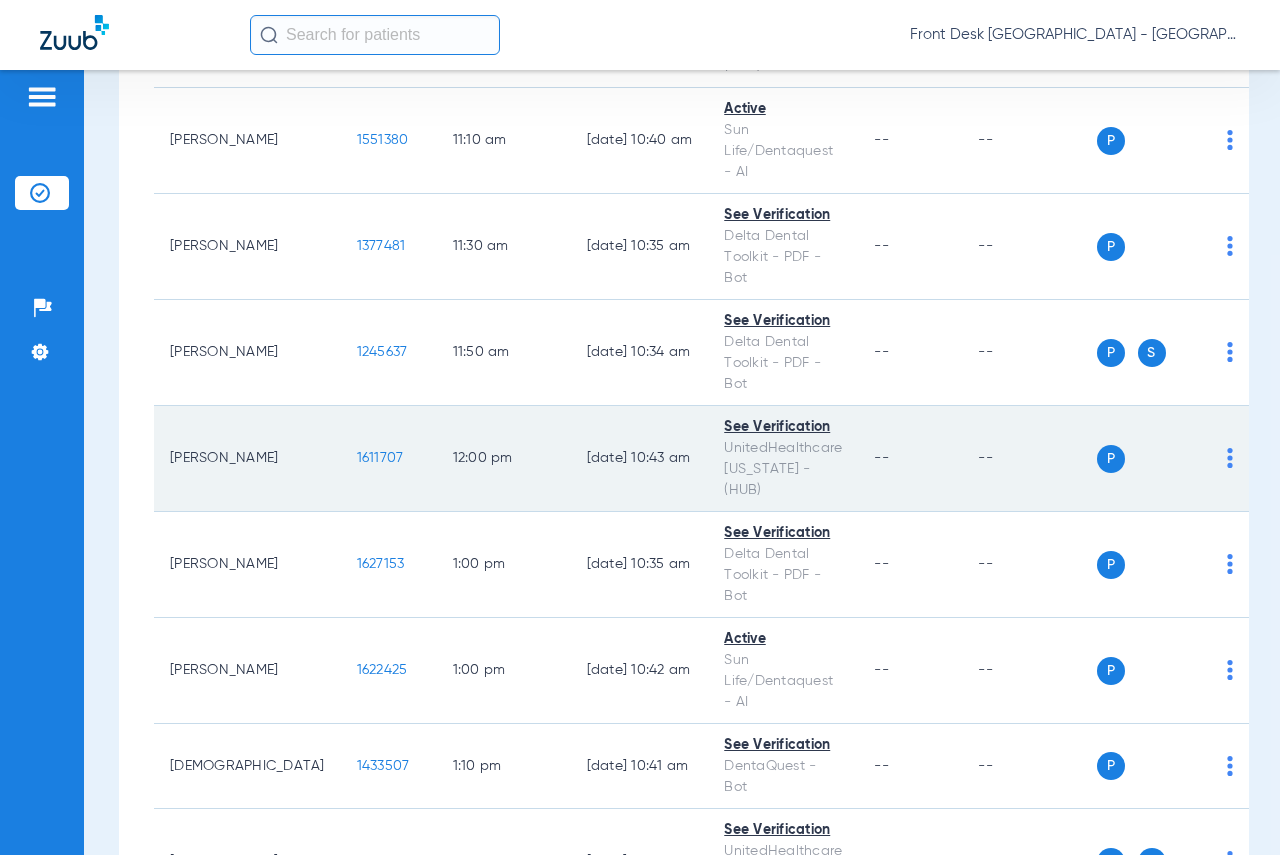scroll, scrollTop: 1300, scrollLeft: 0, axis: vertical 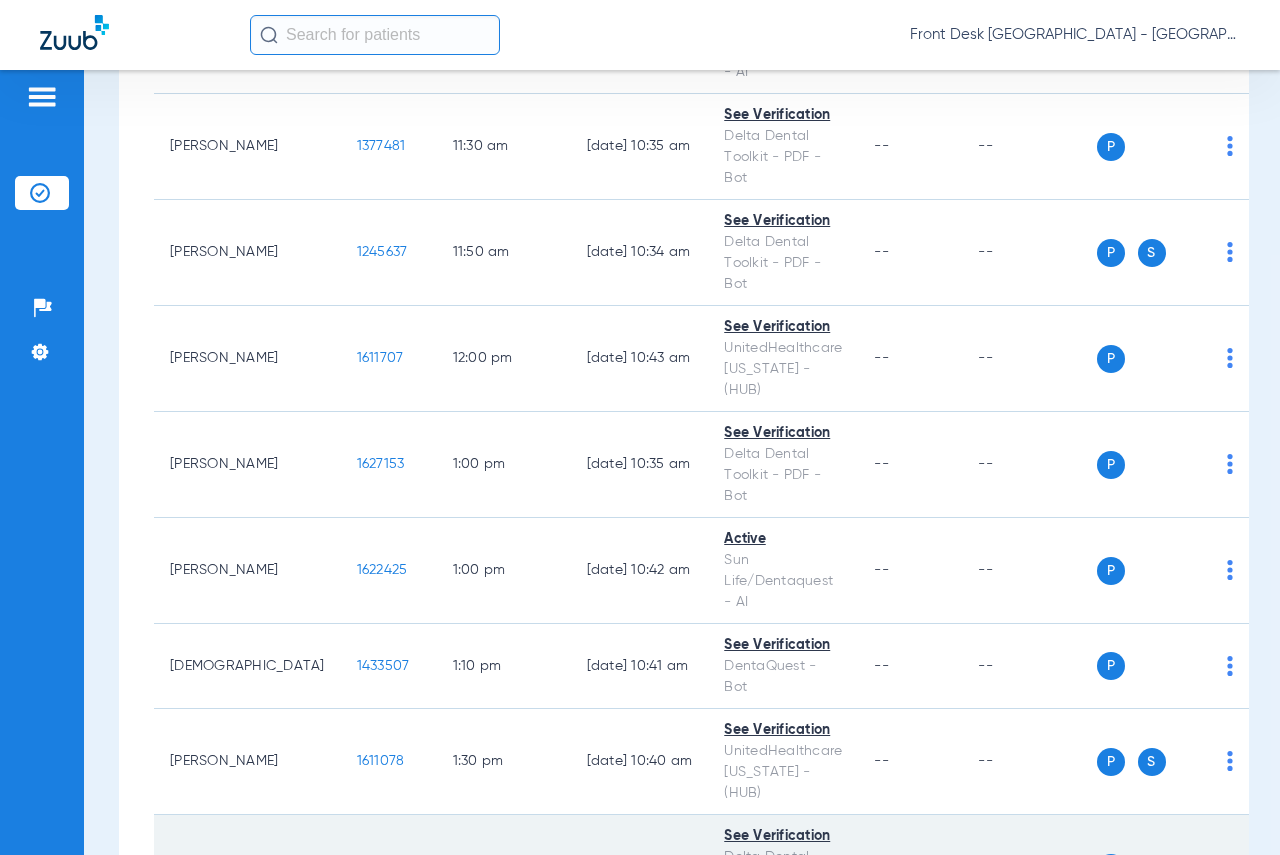 click on "1523259" 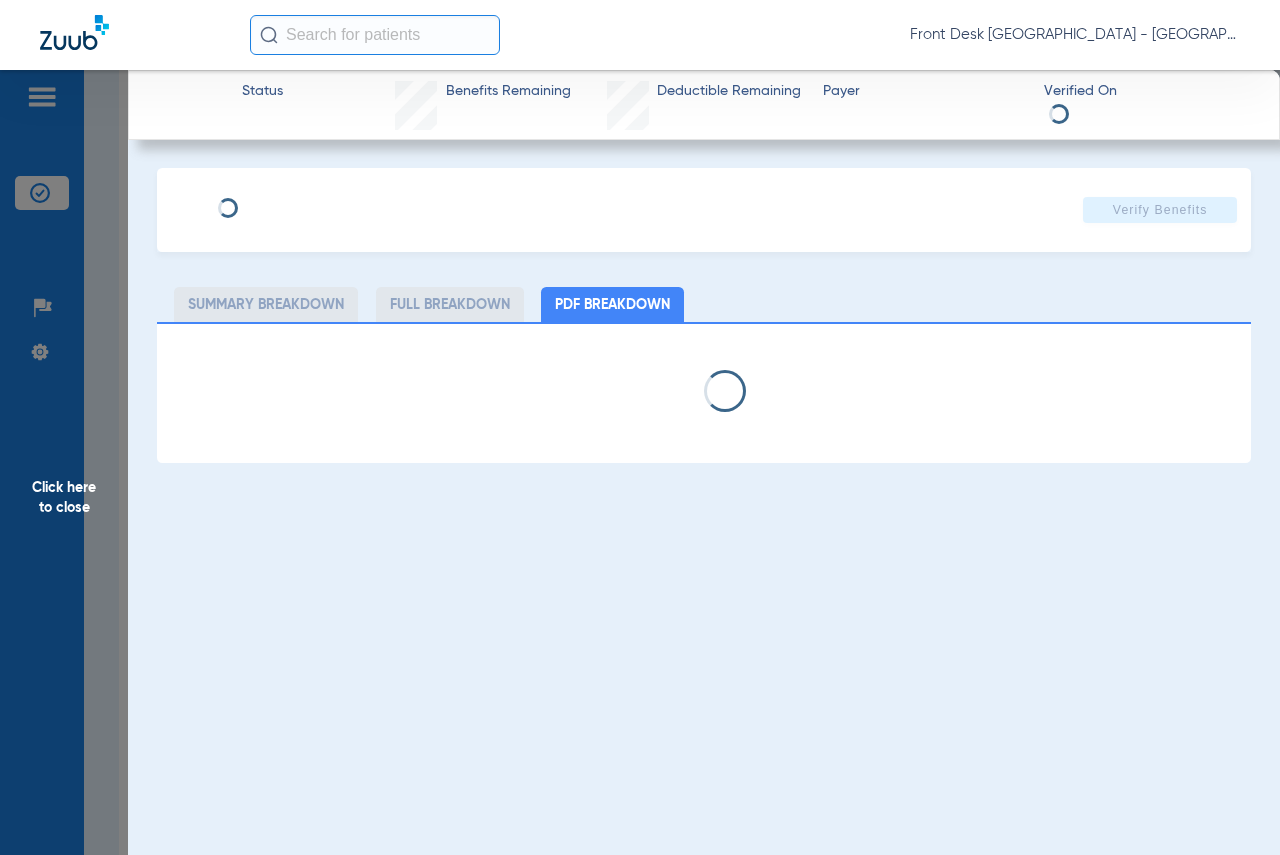 select on "page-width" 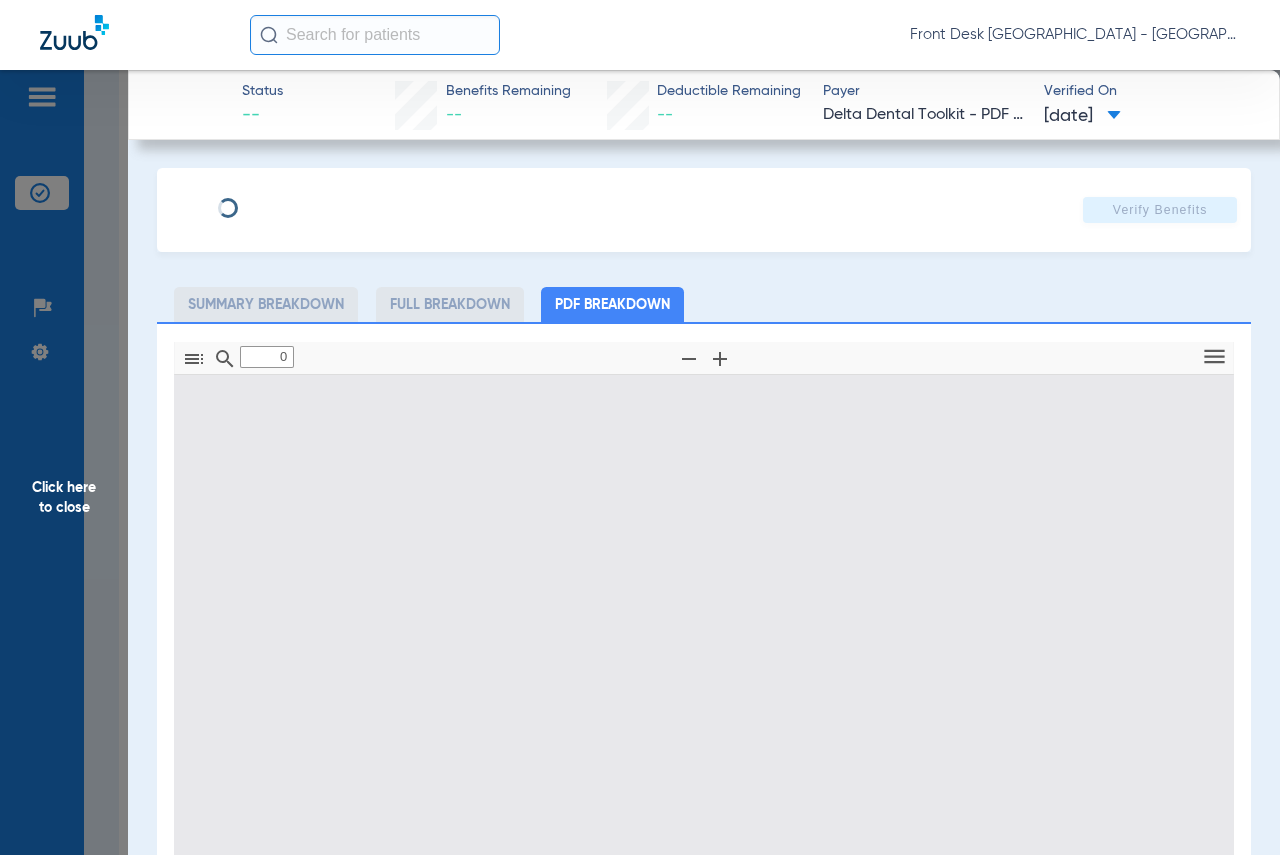 type on "1" 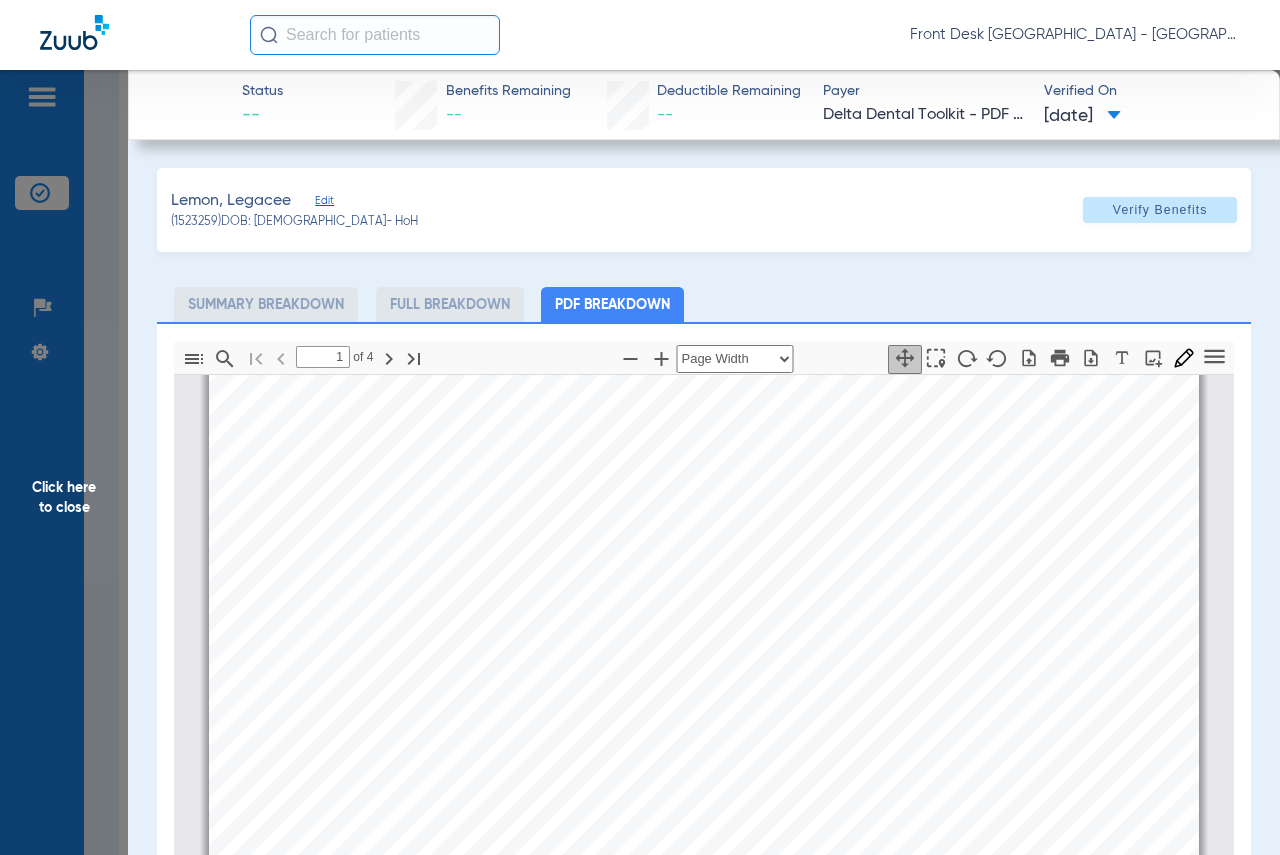 scroll, scrollTop: 410, scrollLeft: 0, axis: vertical 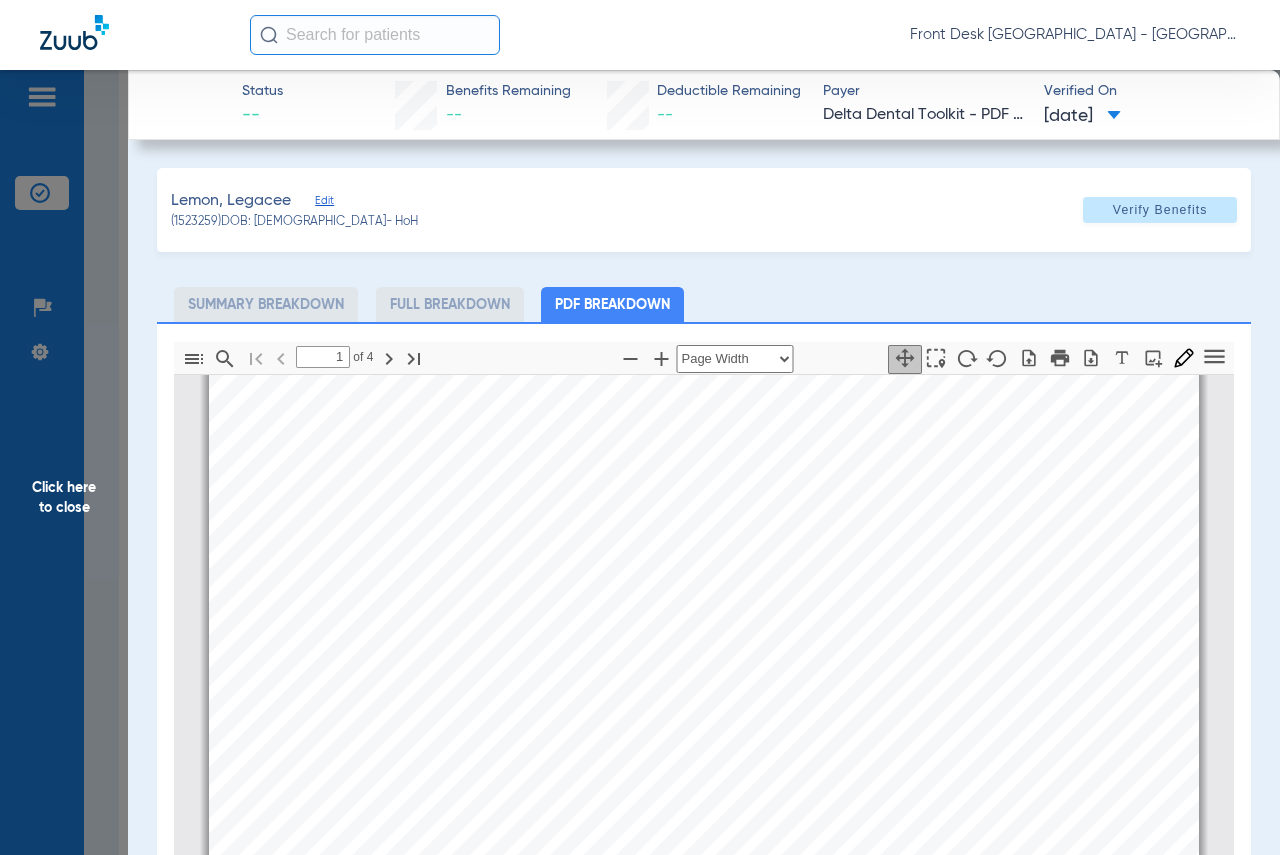 click on "Click here to close" 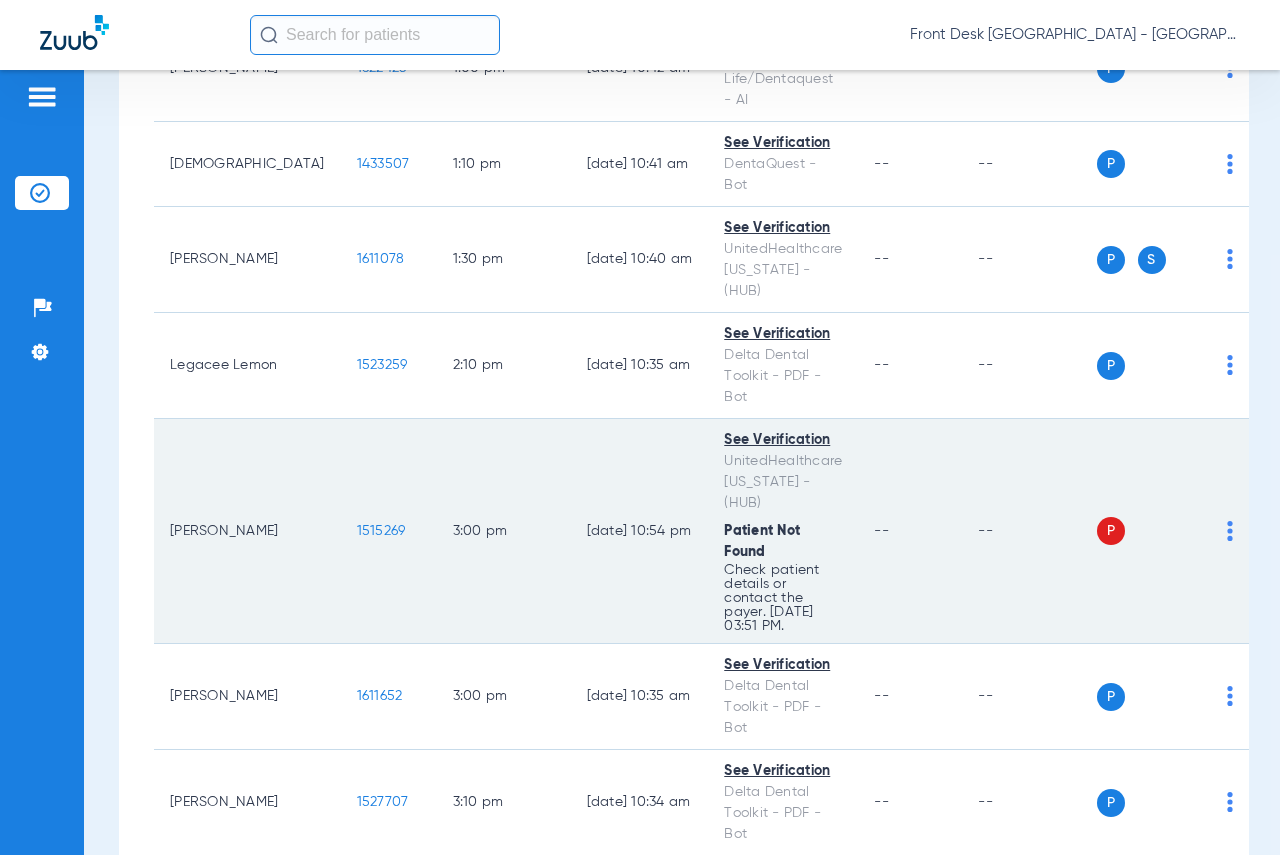 scroll, scrollTop: 1805, scrollLeft: 0, axis: vertical 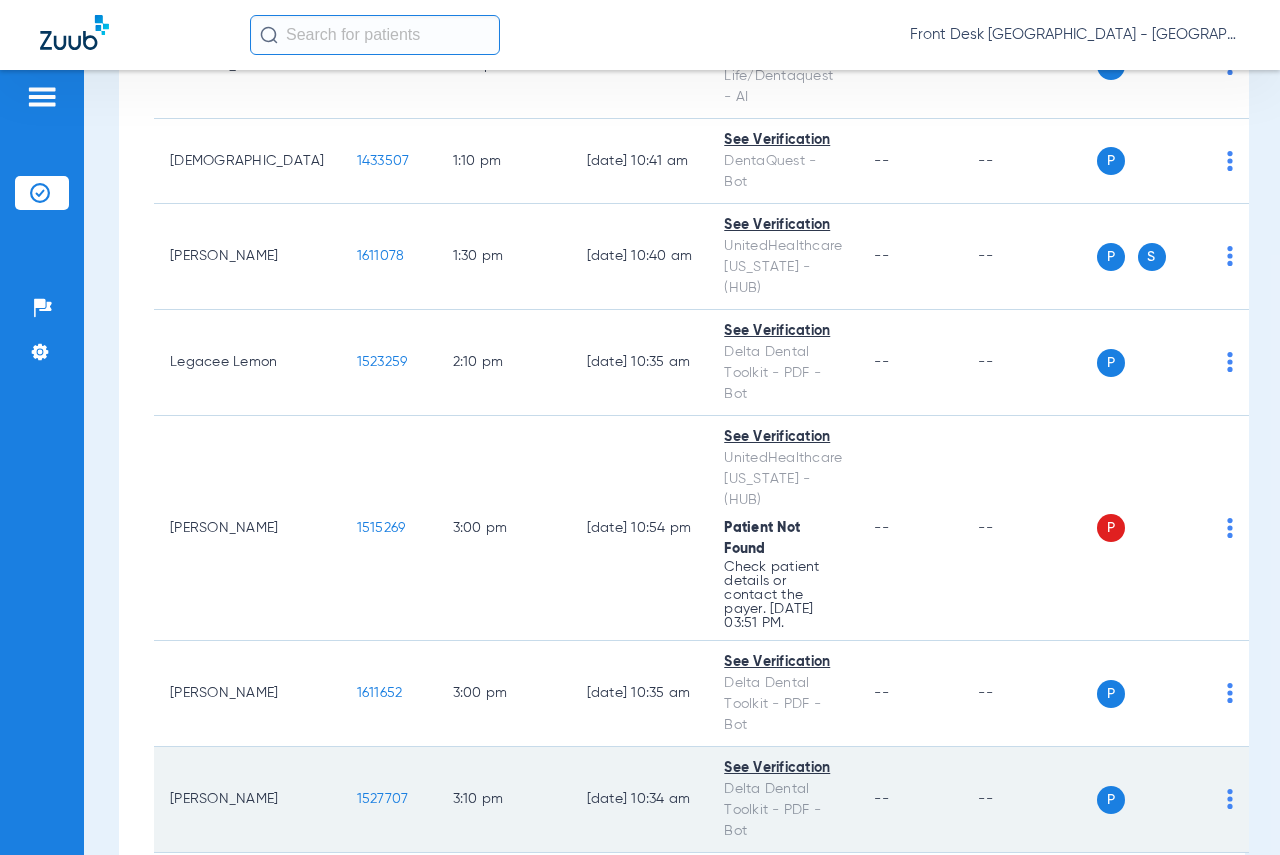 click on "1527707" 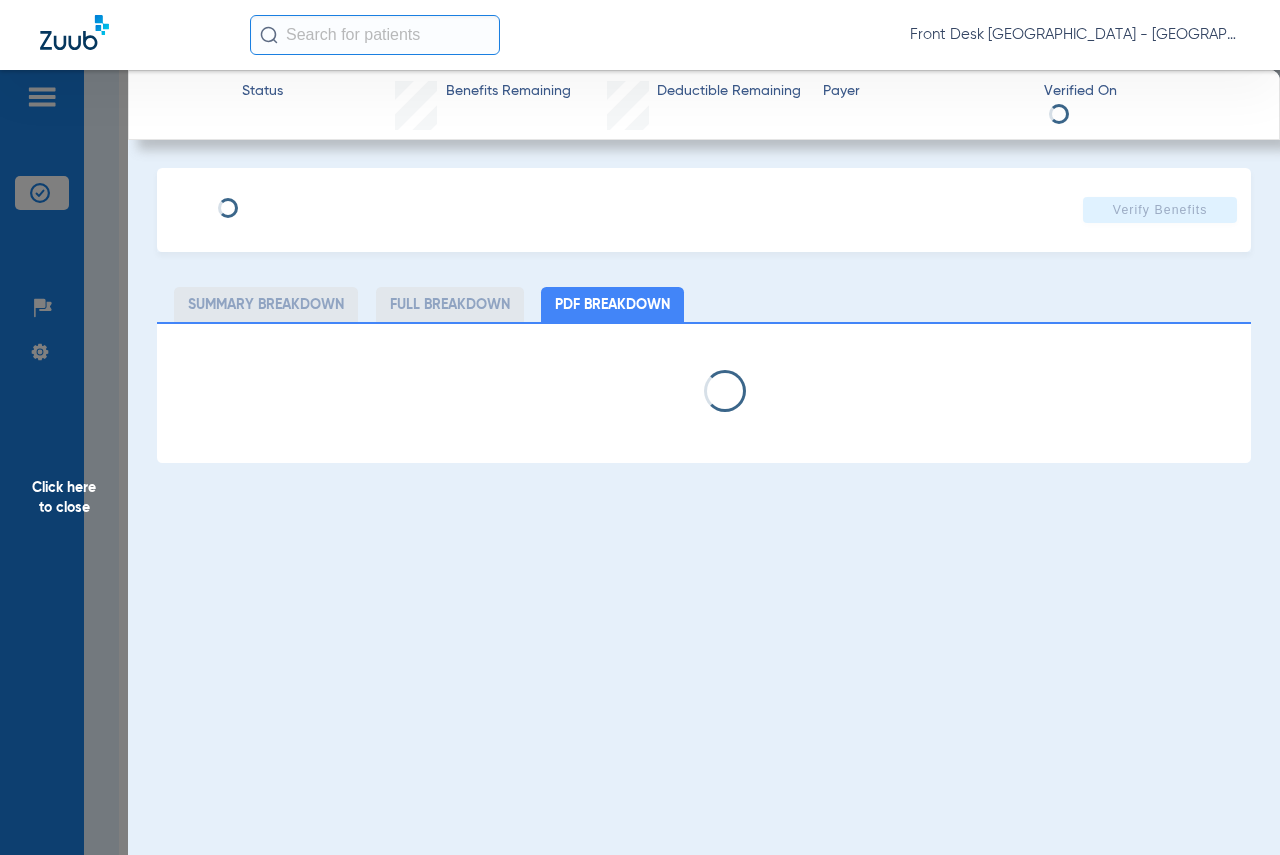 select on "page-width" 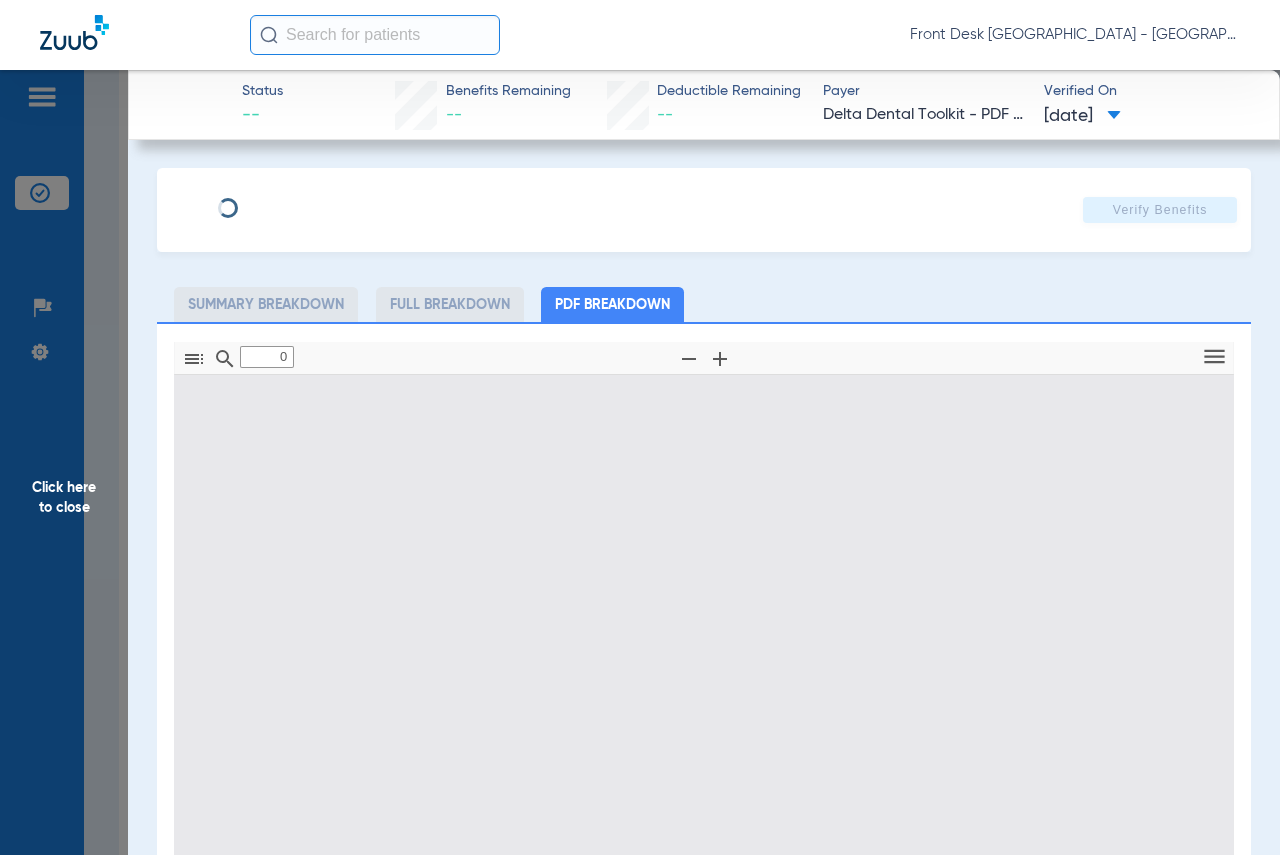 type on "1" 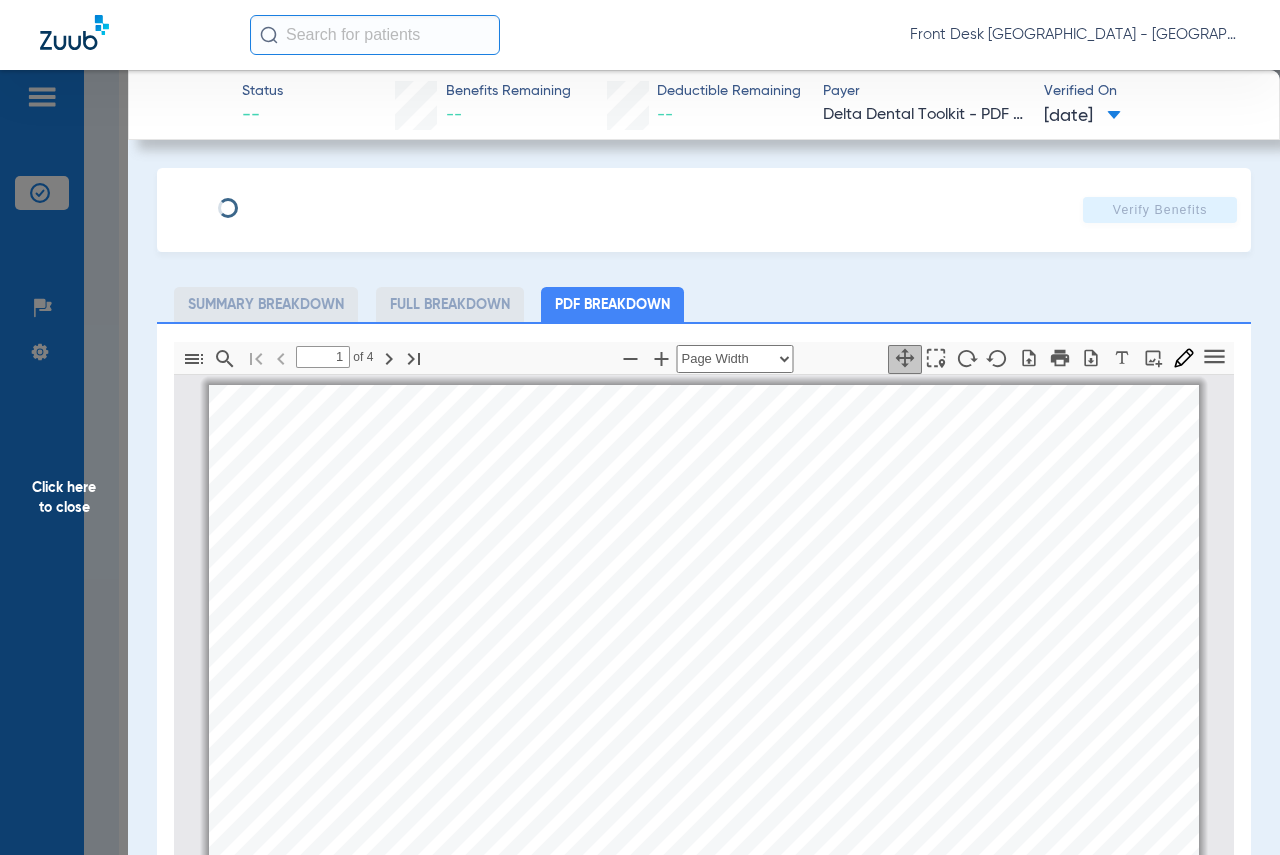scroll, scrollTop: 10, scrollLeft: 0, axis: vertical 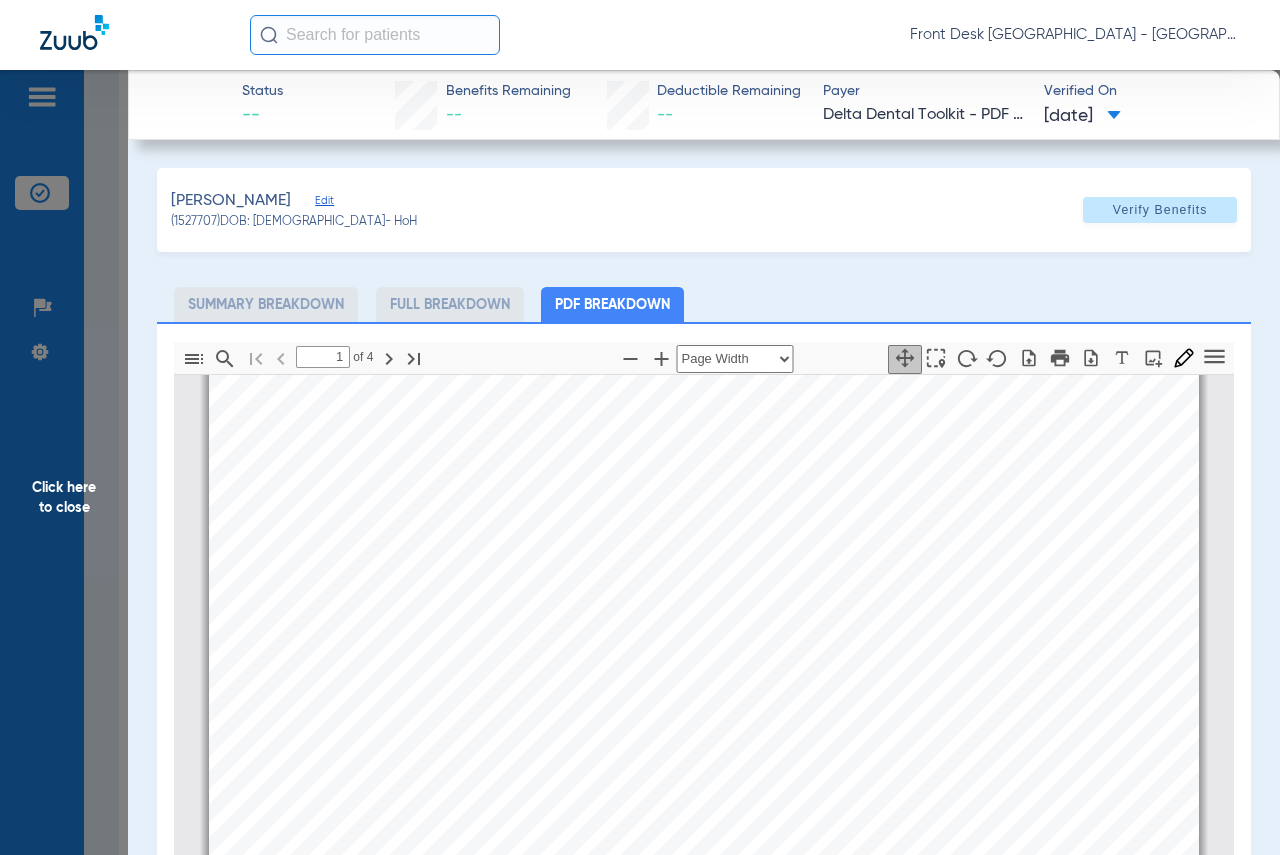 click on "Click here to close" 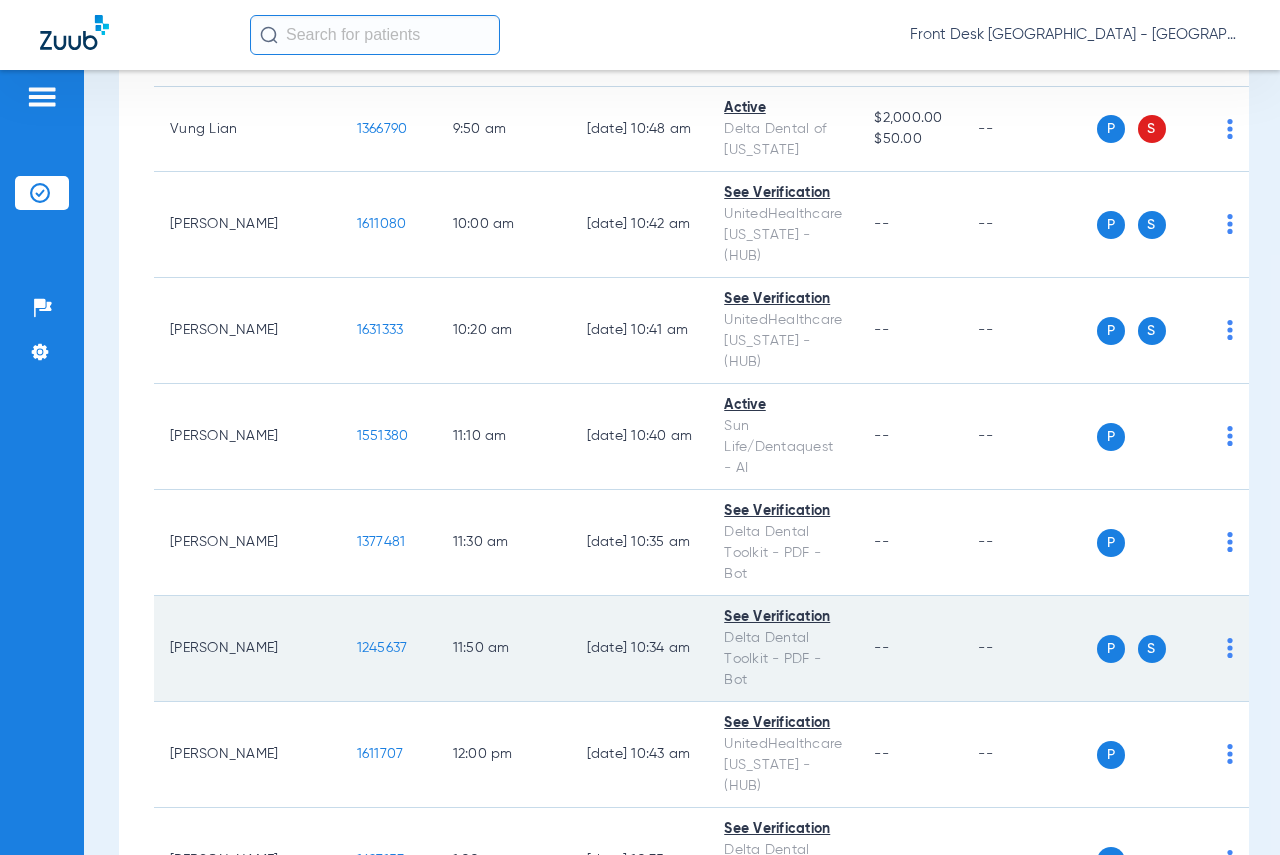scroll, scrollTop: 905, scrollLeft: 0, axis: vertical 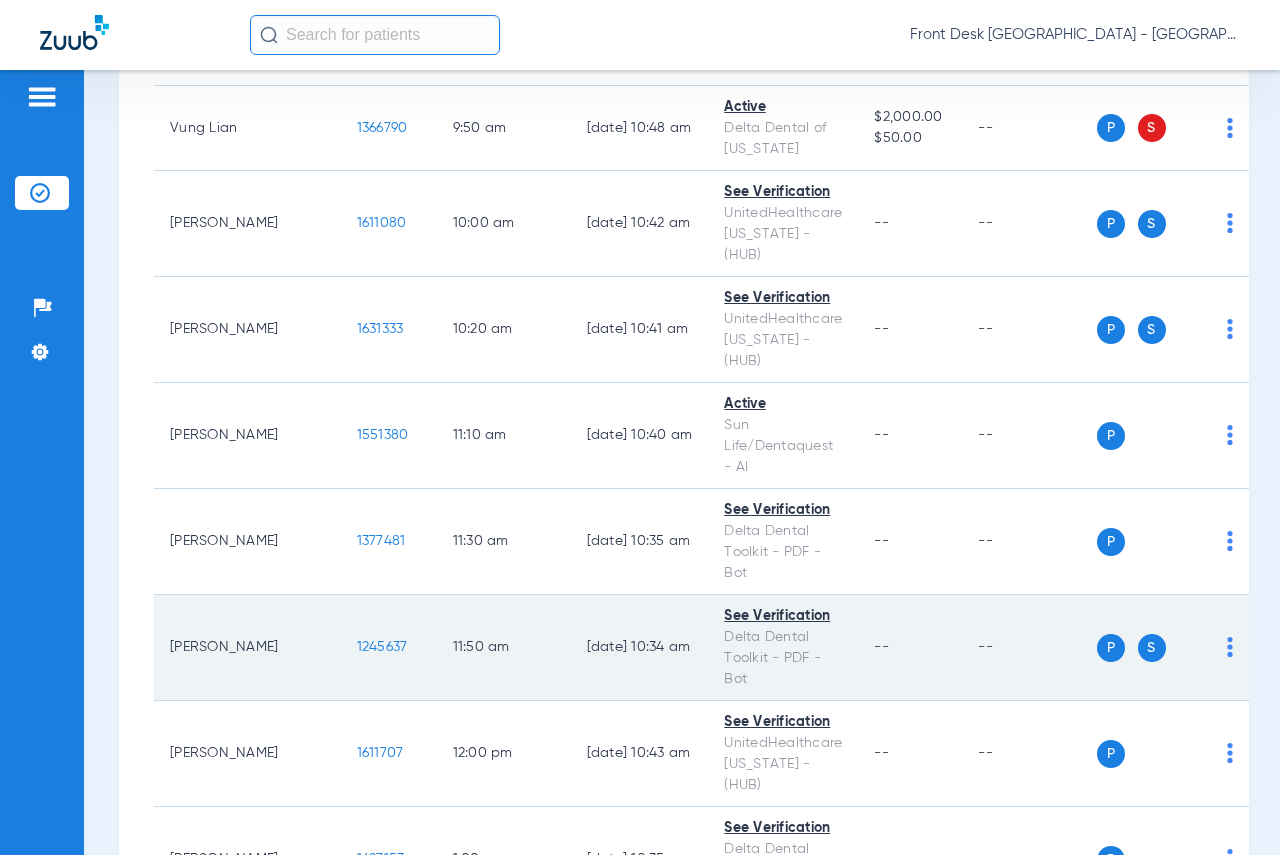 click on "1245637" 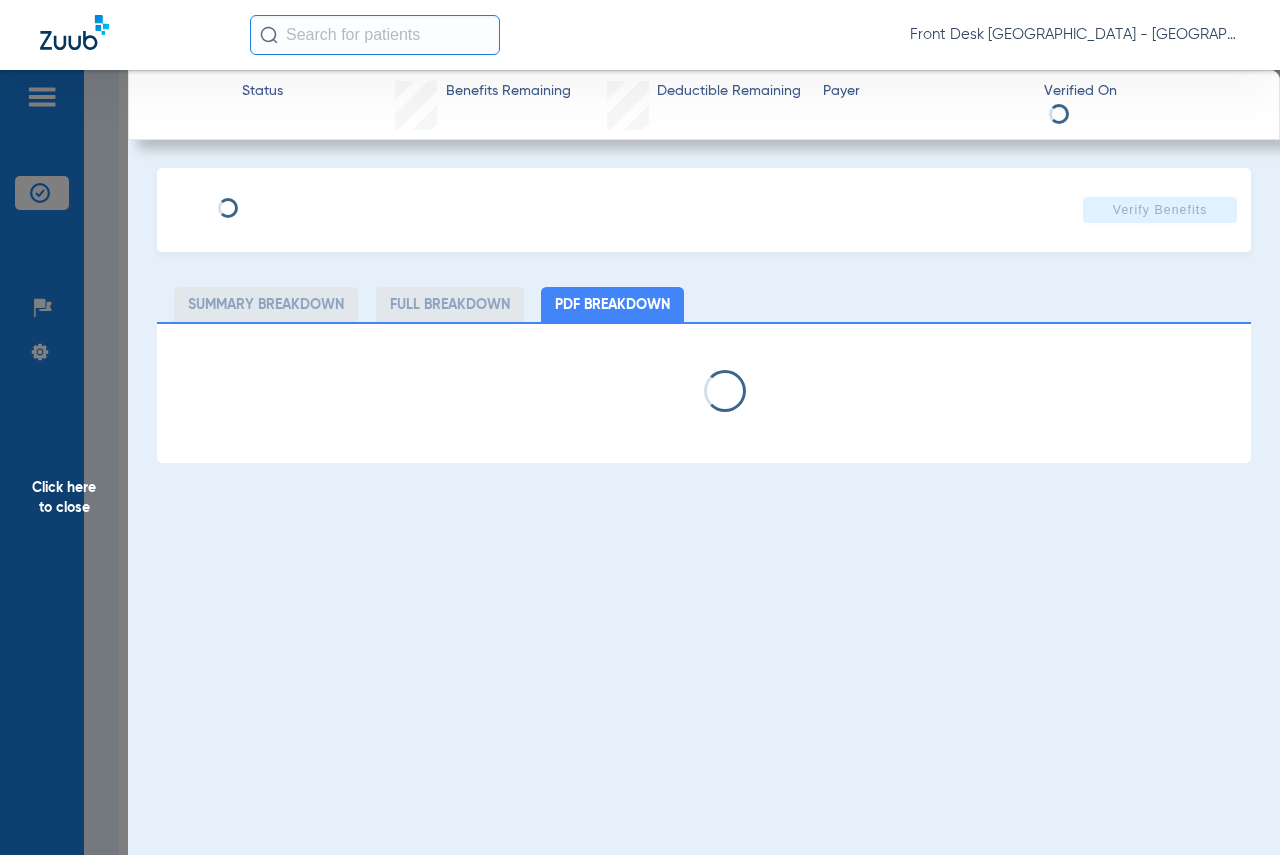 select on "page-width" 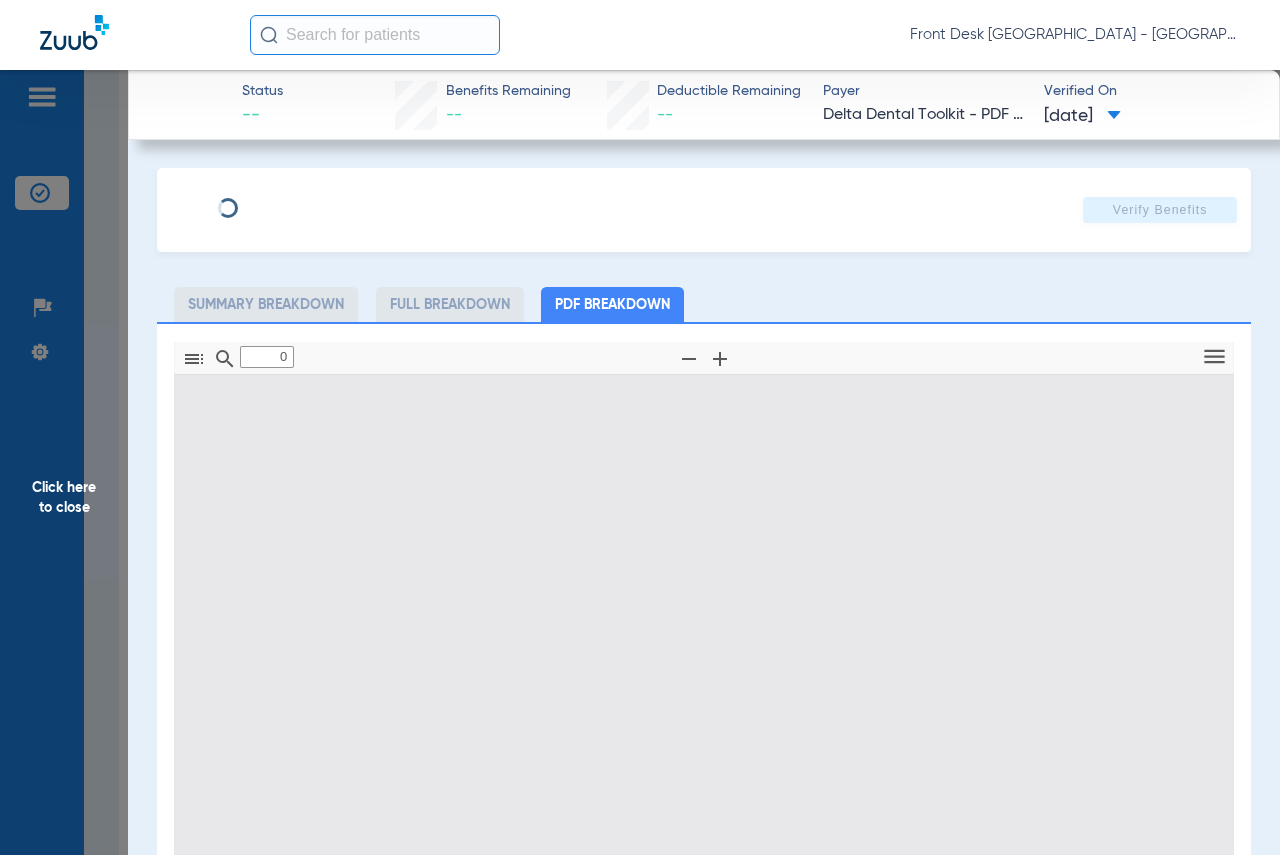 type on "1" 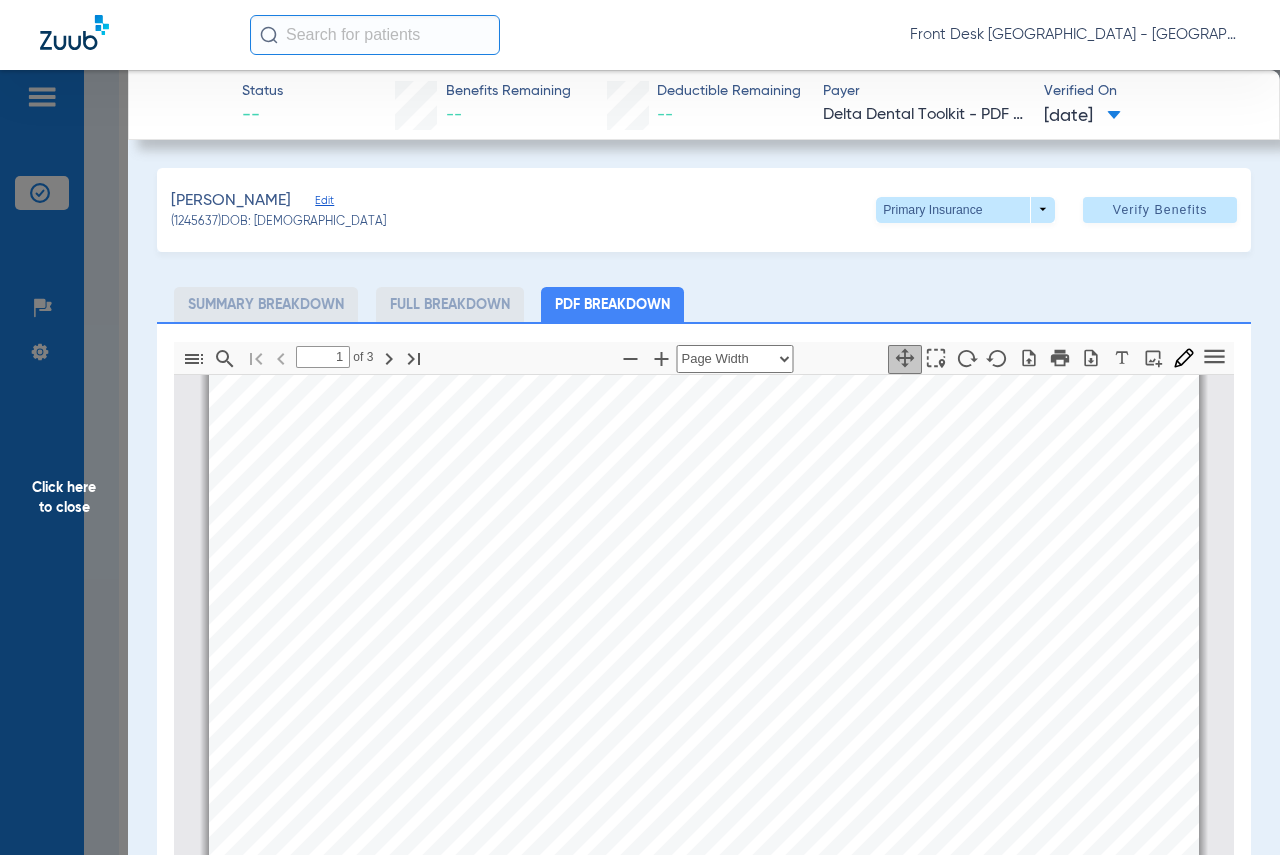 scroll, scrollTop: 310, scrollLeft: 0, axis: vertical 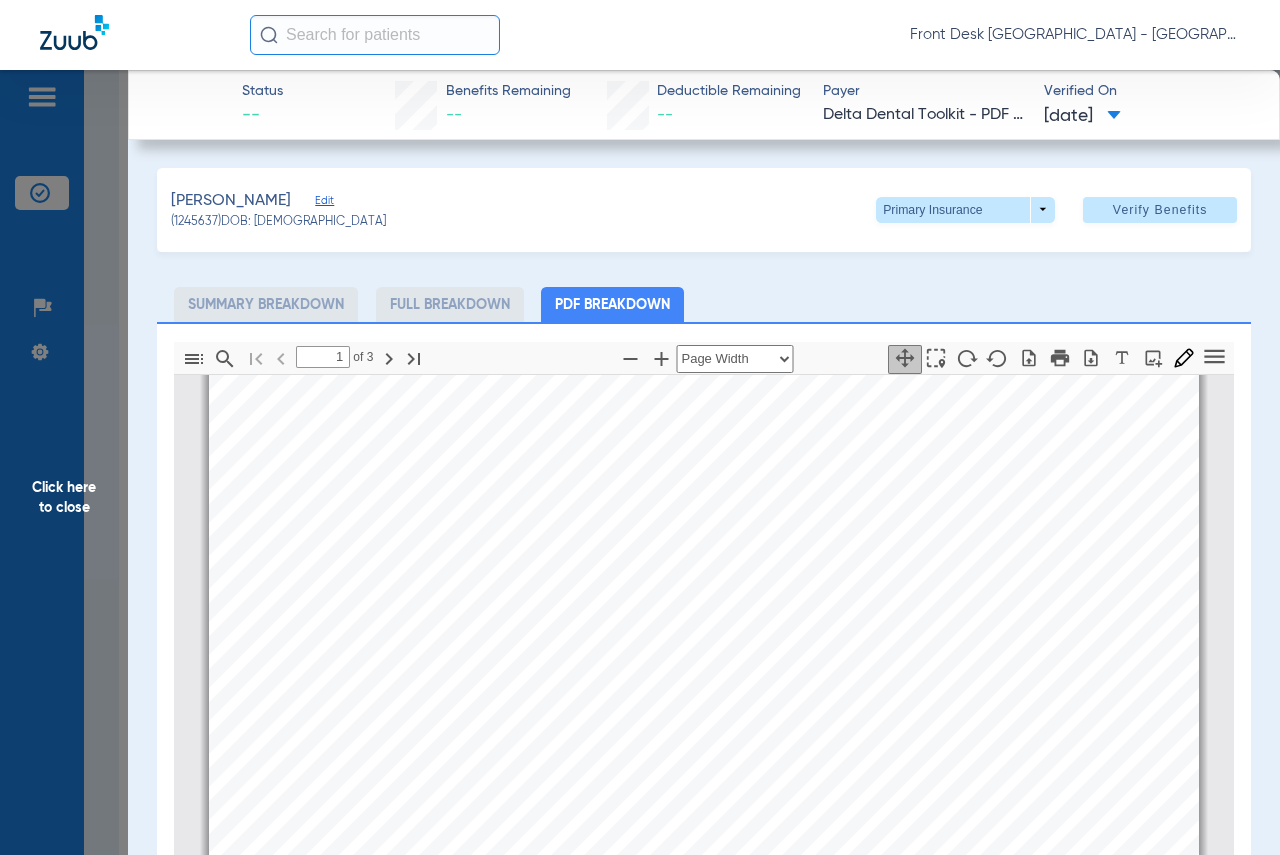 click on "Click here to close" 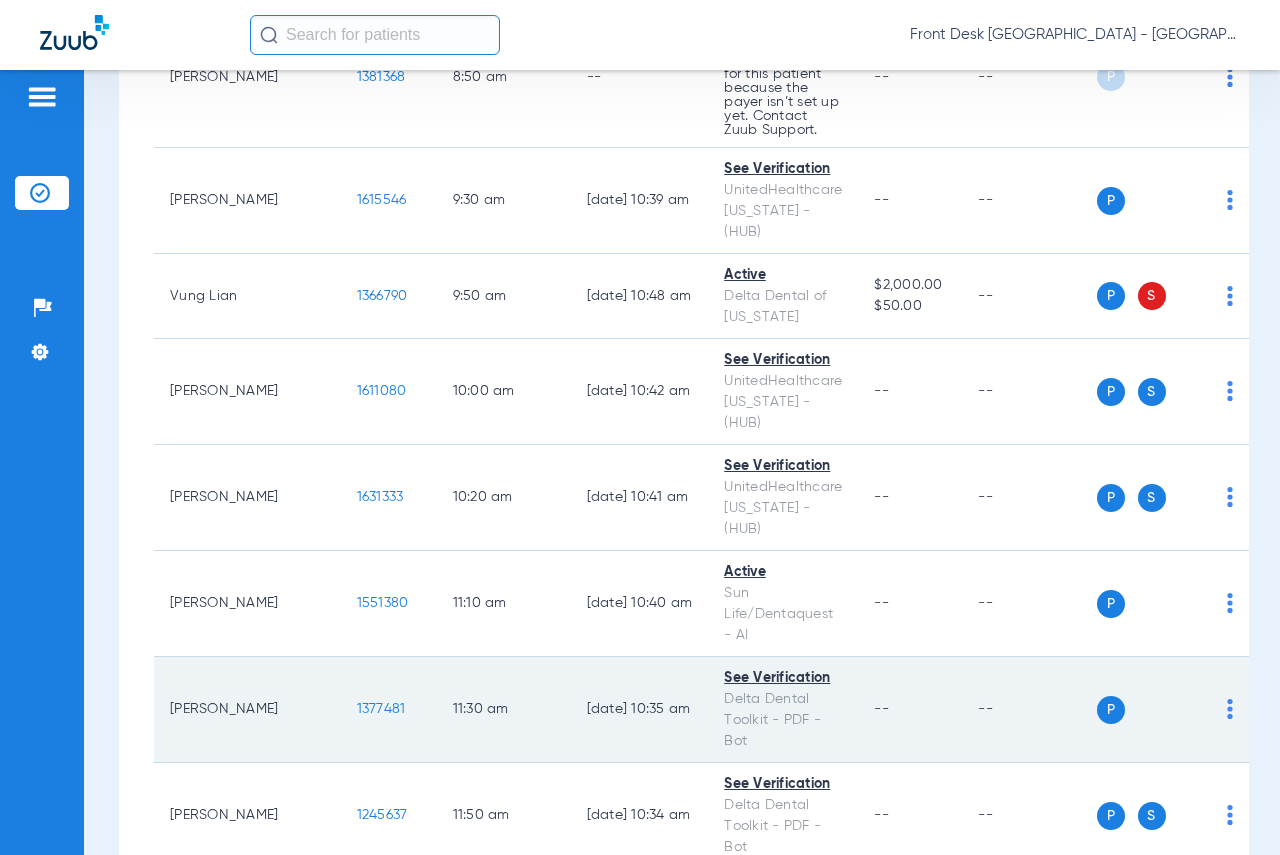 scroll, scrollTop: 705, scrollLeft: 0, axis: vertical 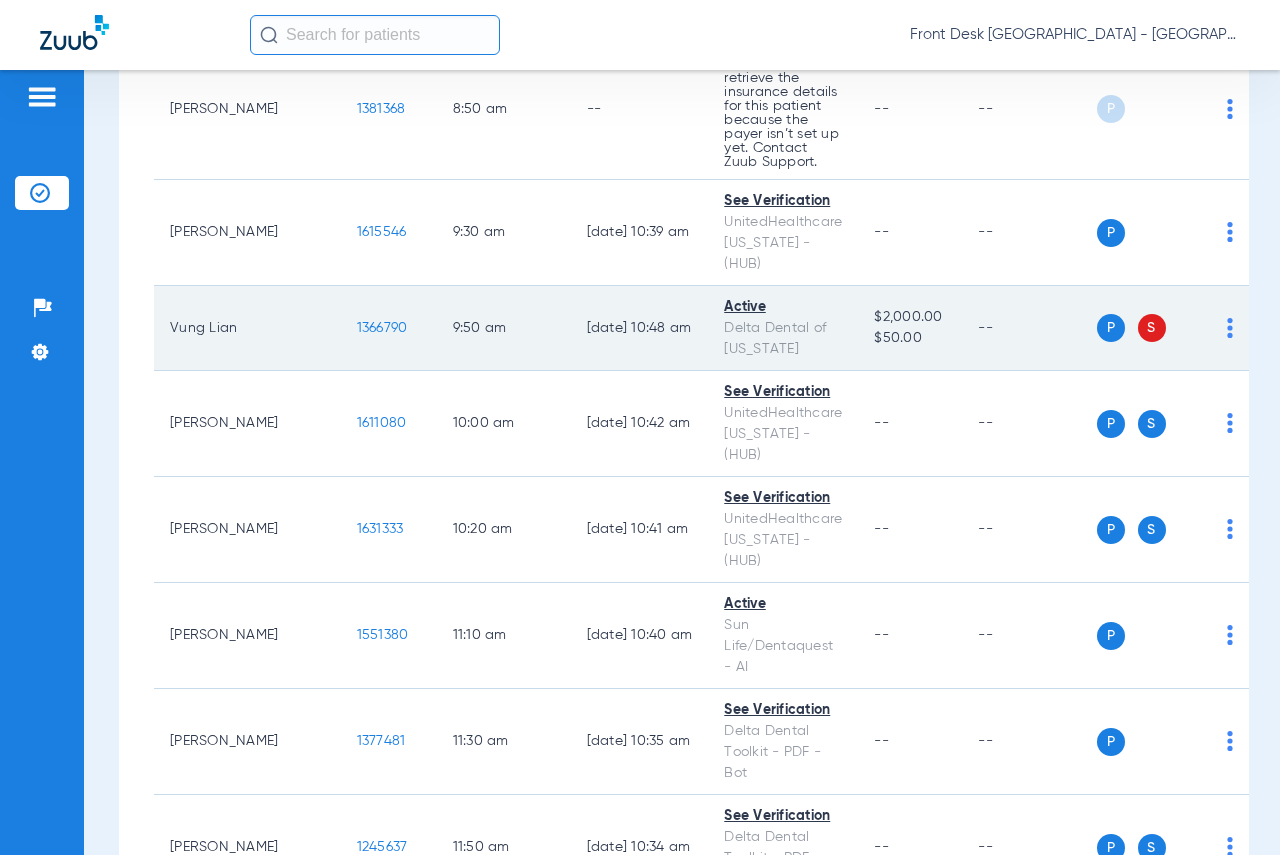click on "1366790" 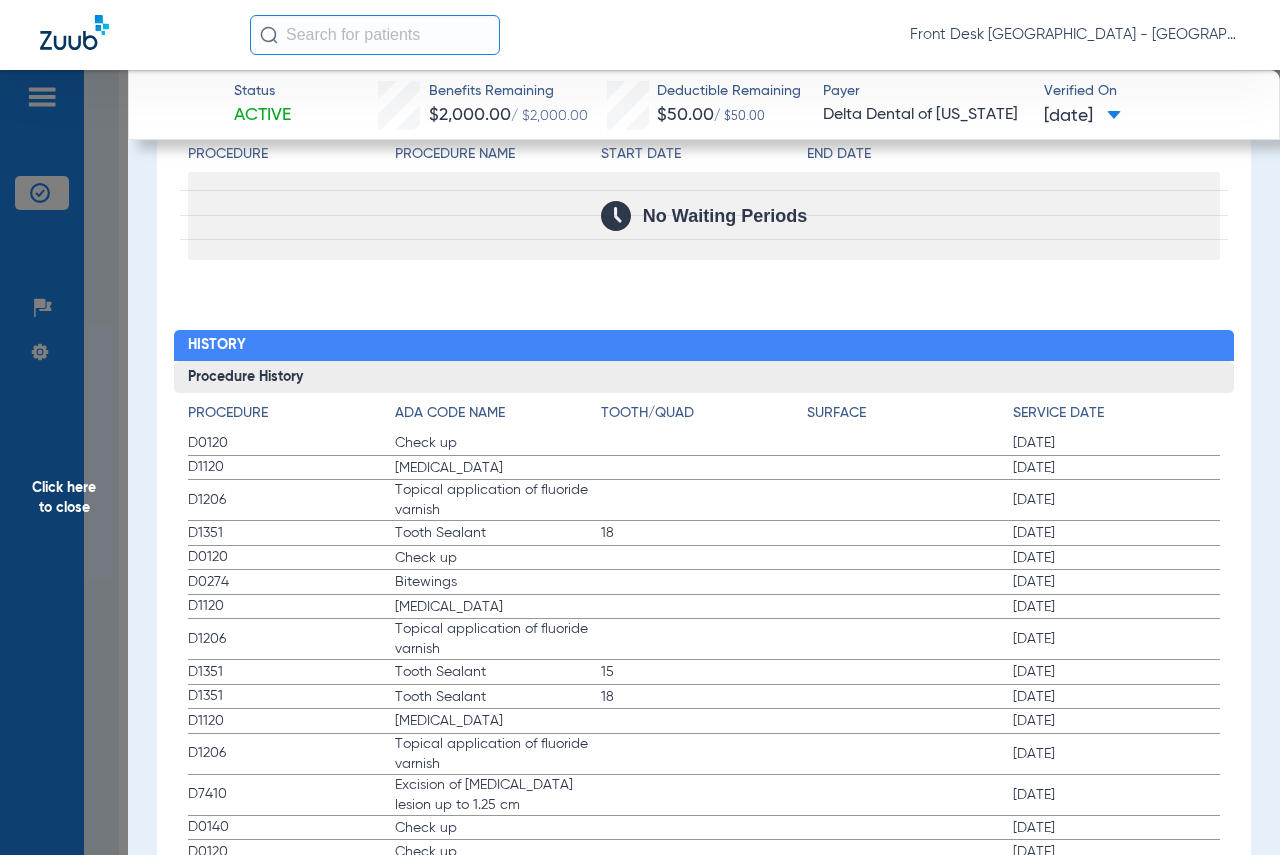 scroll, scrollTop: 2200, scrollLeft: 0, axis: vertical 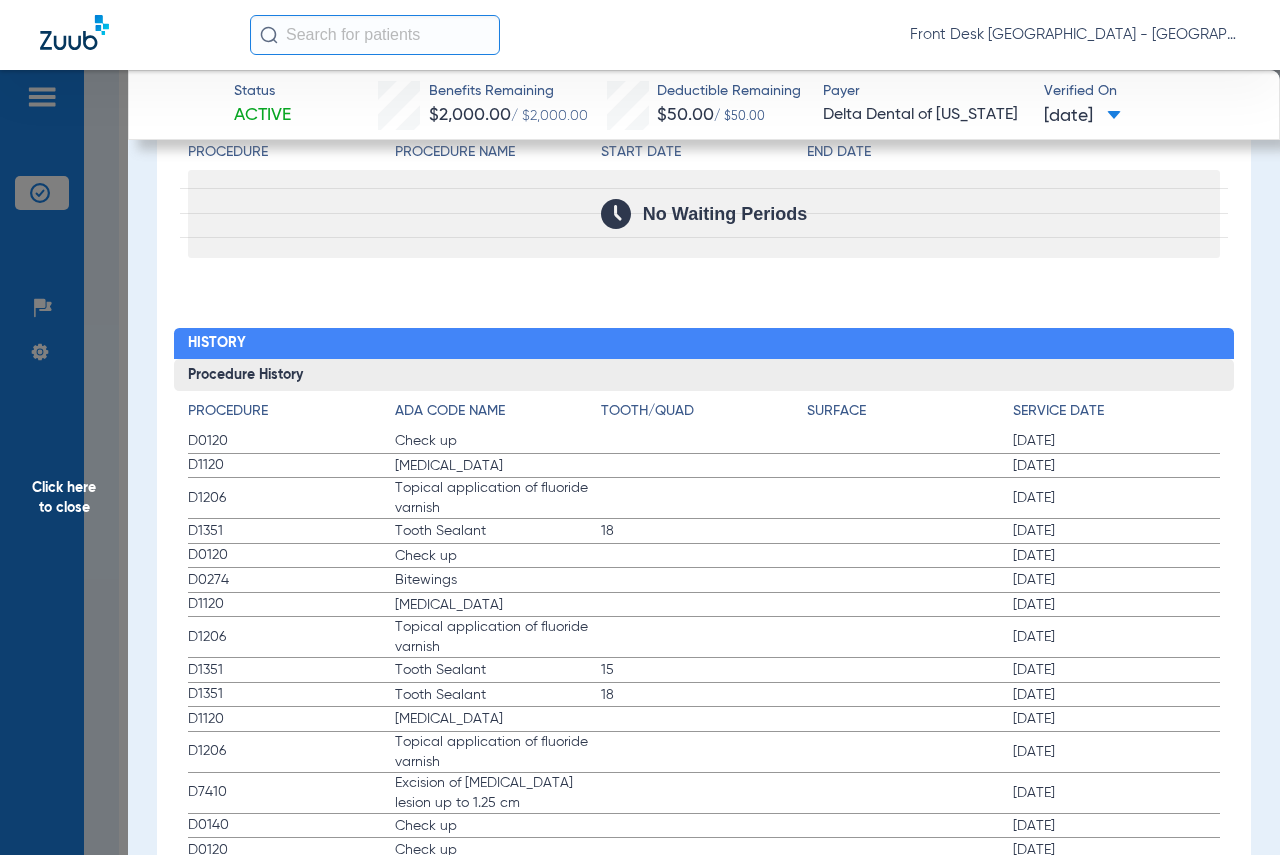 click on "Click here to close" 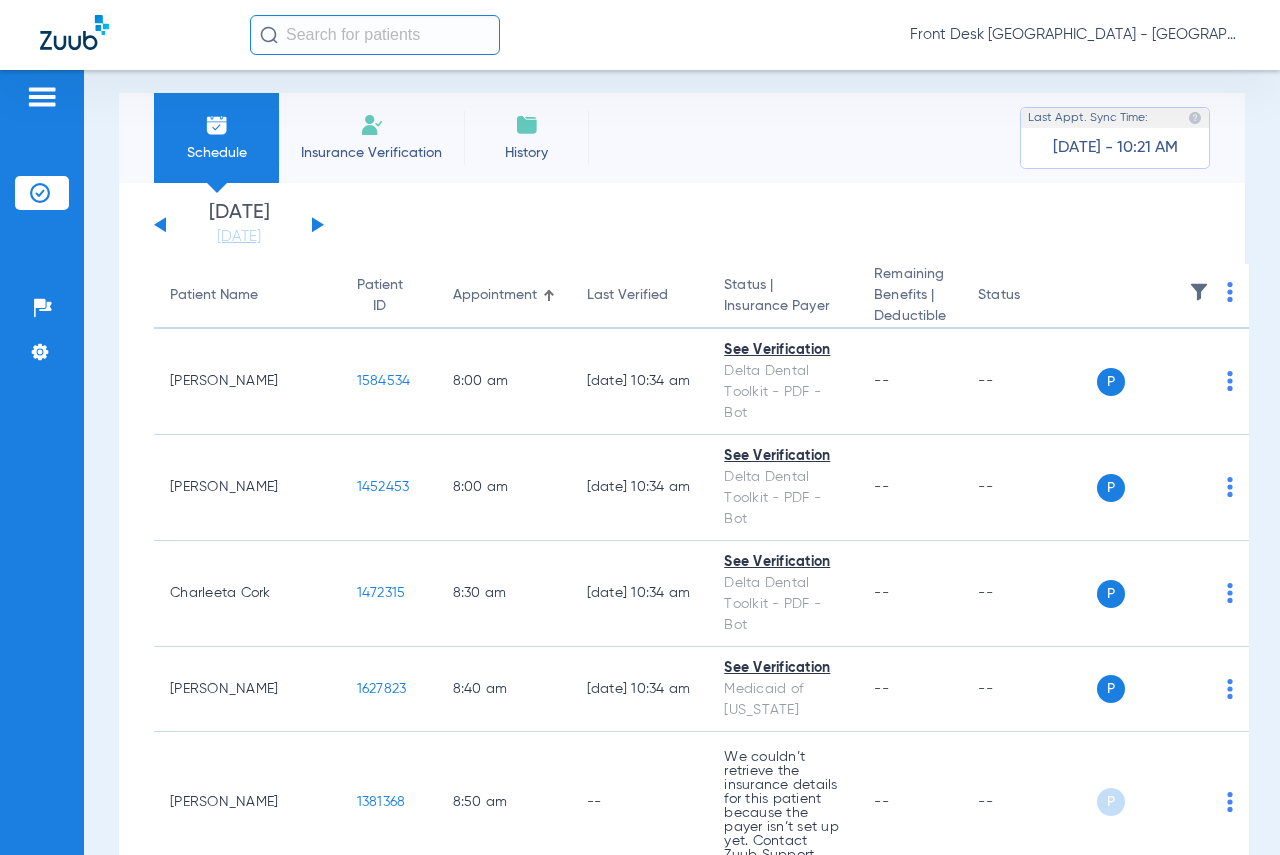 scroll, scrollTop: 0, scrollLeft: 0, axis: both 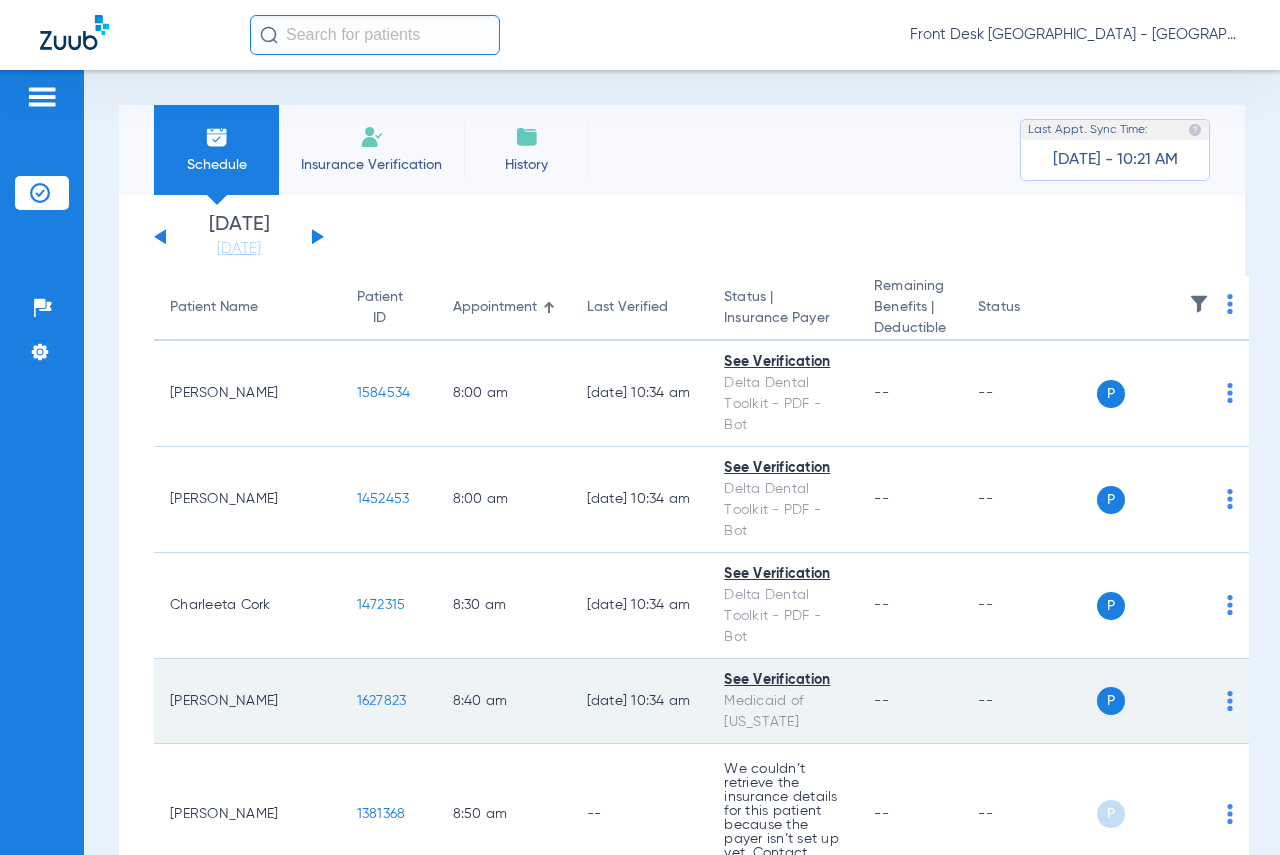 click on "1627823" 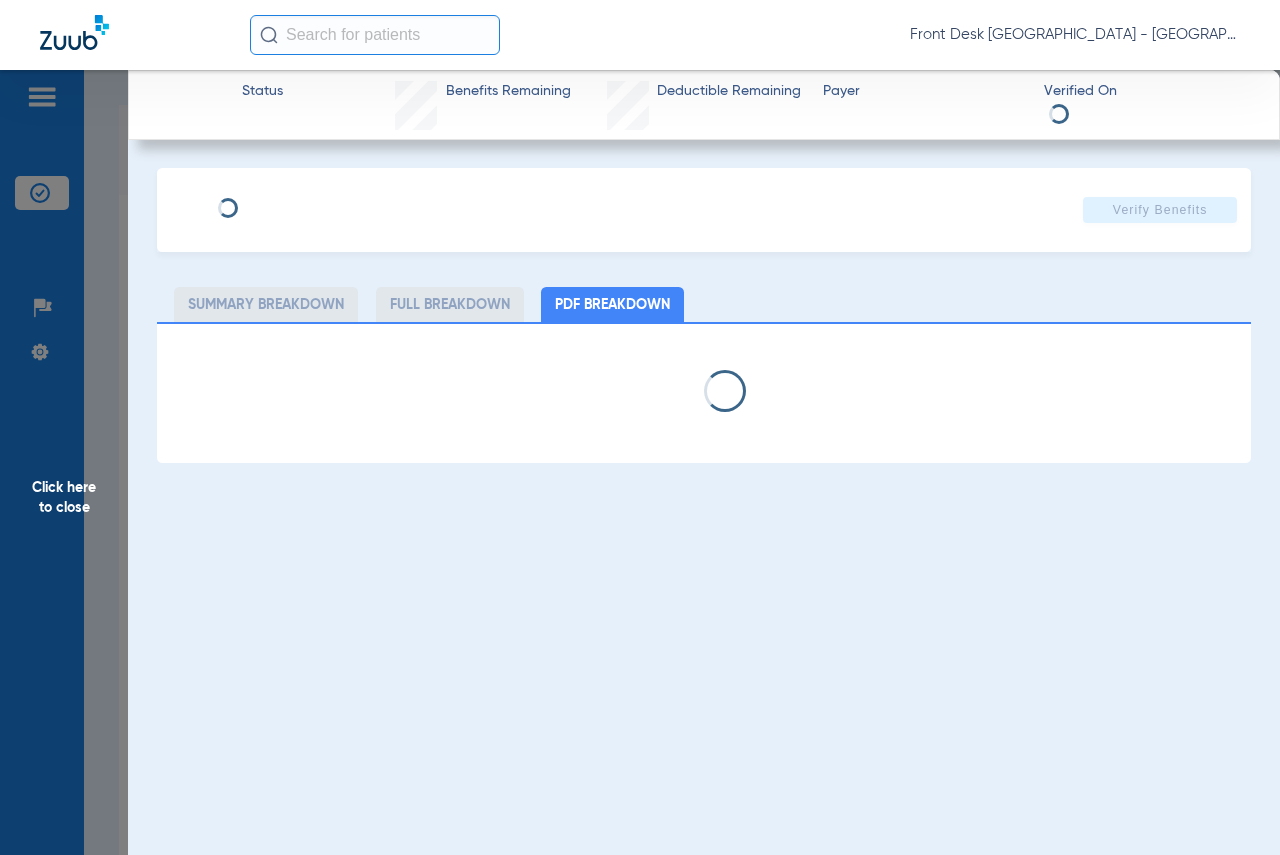 select on "page-width" 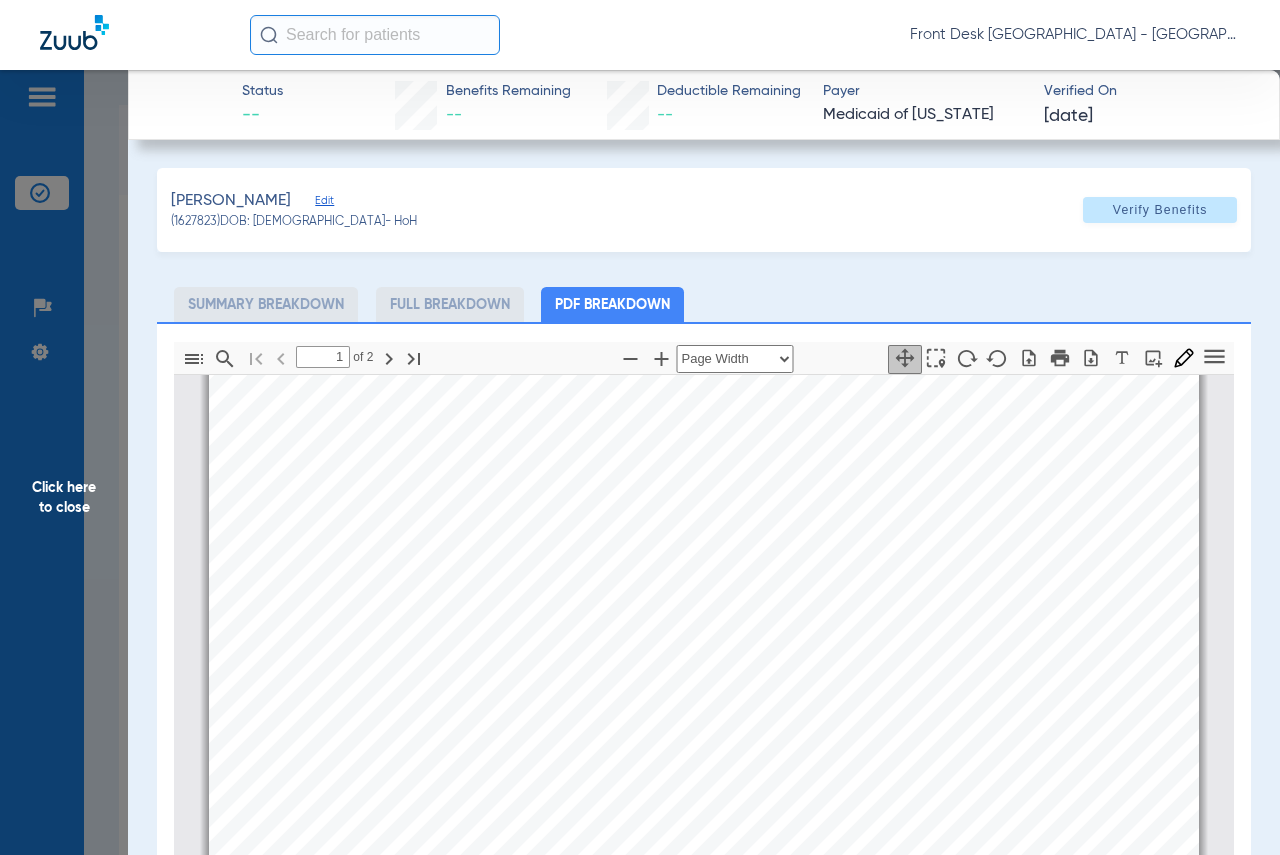 type on "2" 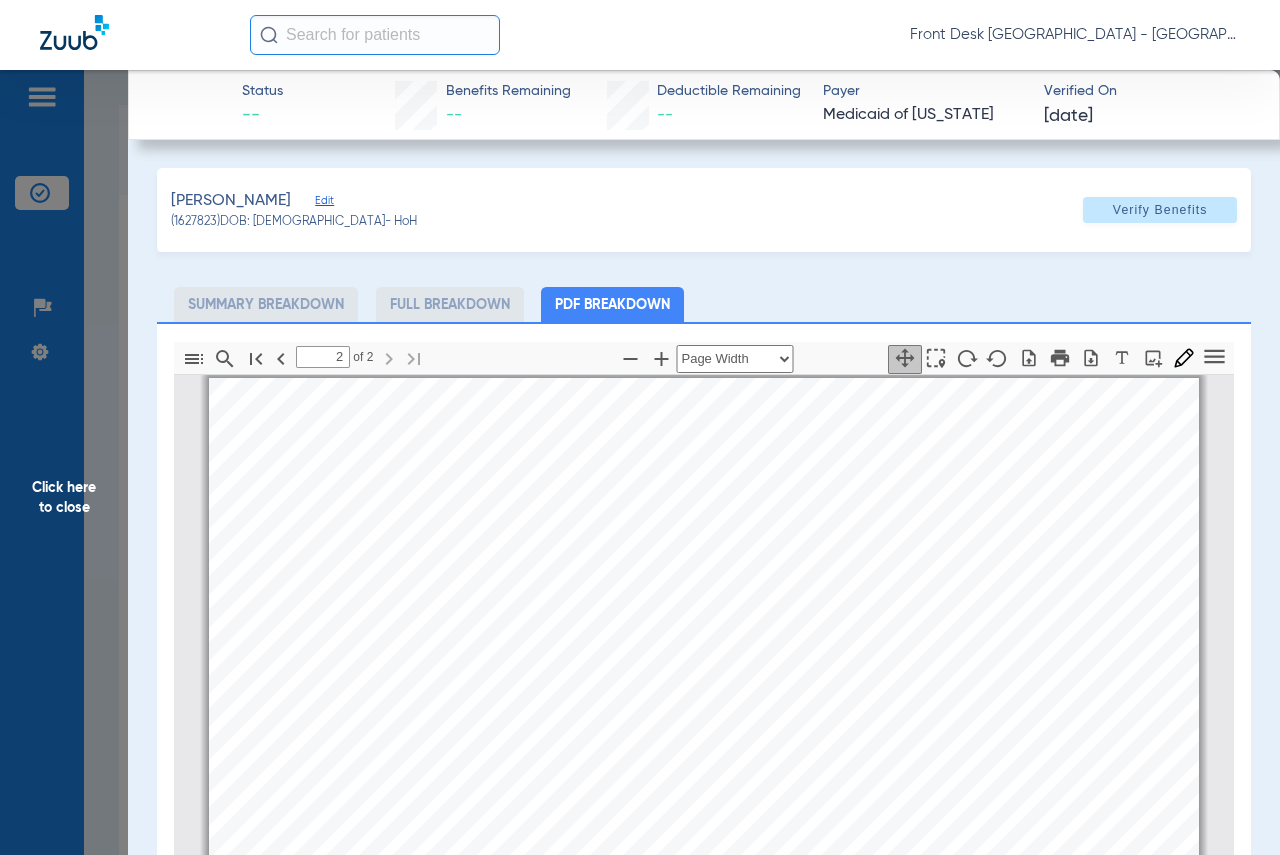 scroll, scrollTop: 1410, scrollLeft: 0, axis: vertical 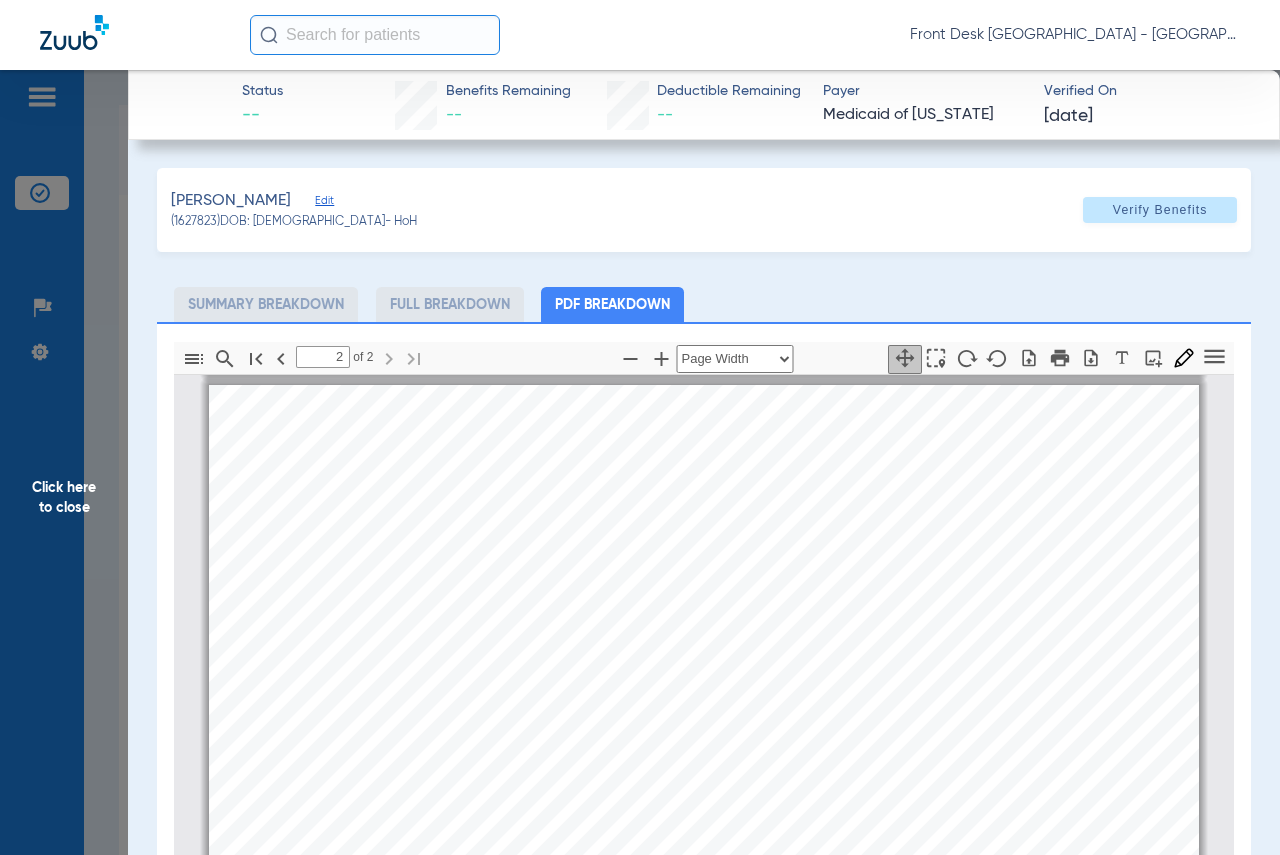 drag, startPoint x: 55, startPoint y: 480, endPoint x: 230, endPoint y: 469, distance: 175.34537 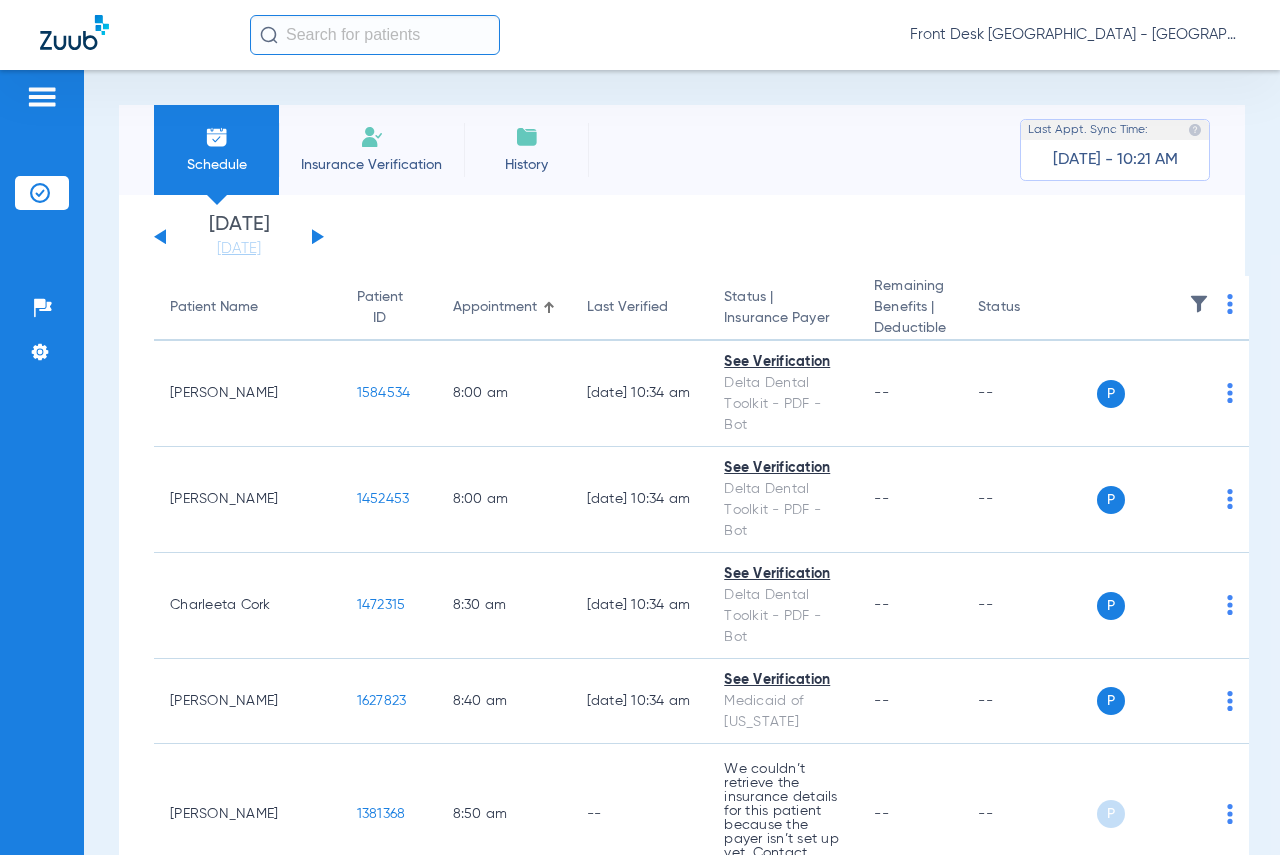 click on "Schedule Insurance Verification History  Last Appt. Sync Time:   [DATE] - 10:21 AM   [DATE]   [DATE]   [DATE]   [DATE]   [DATE]   [DATE]   [DATE]   [DATE]   [DATE]   [DATE]   [DATE]   [DATE]   [DATE]   [DATE]   [DATE]   [DATE]   [DATE]   [DATE]   [DATE]   [DATE]   [DATE]   [DATE]   [DATE]   [DATE]   [DATE]   [DATE]   [DATE]   [DATE]   [DATE]   [DATE]   [DATE]   [DATE]   [DATE]   [DATE]   [DATE]   [DATE]   [DATE]   [DATE]   [DATE]   [DATE]   [DATE]  Su 1" at bounding box center [682, 462] 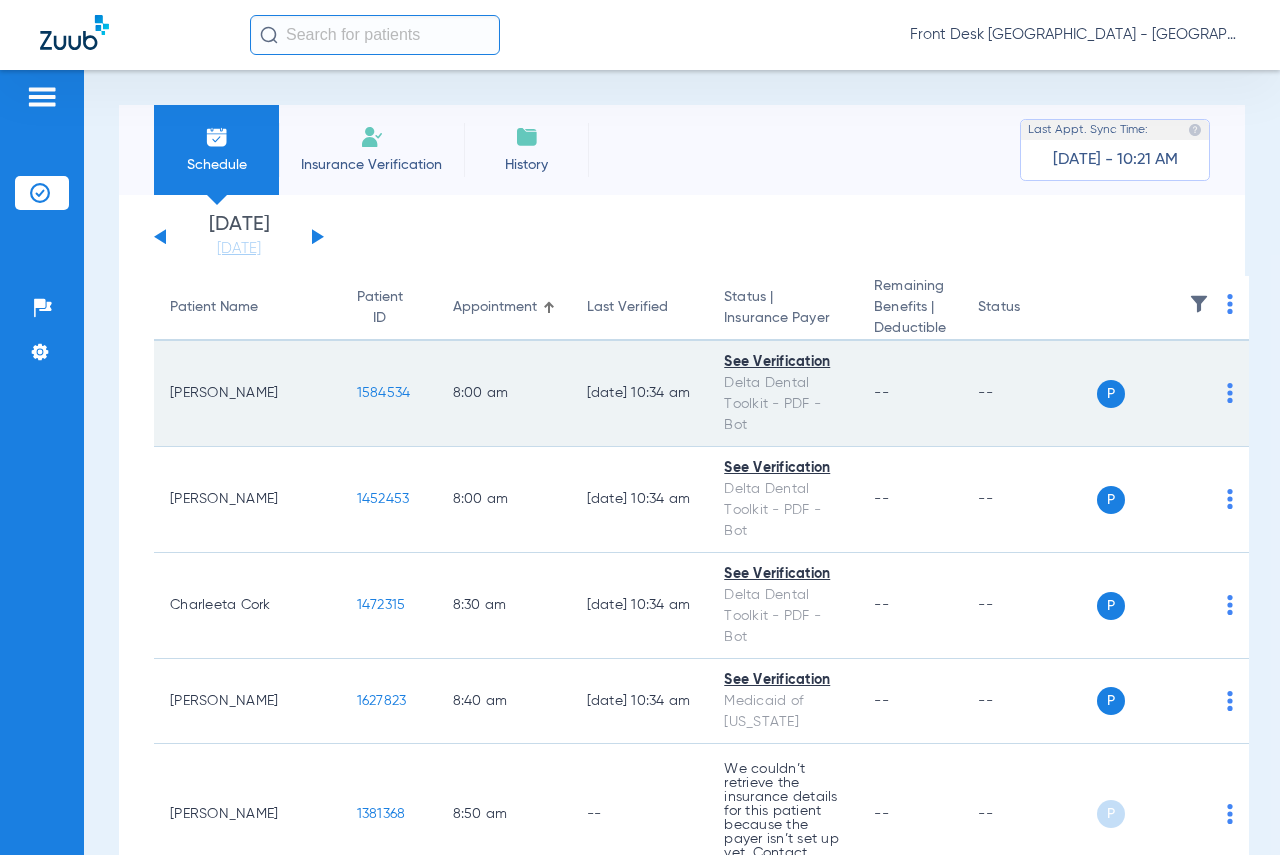 click on "1584534" 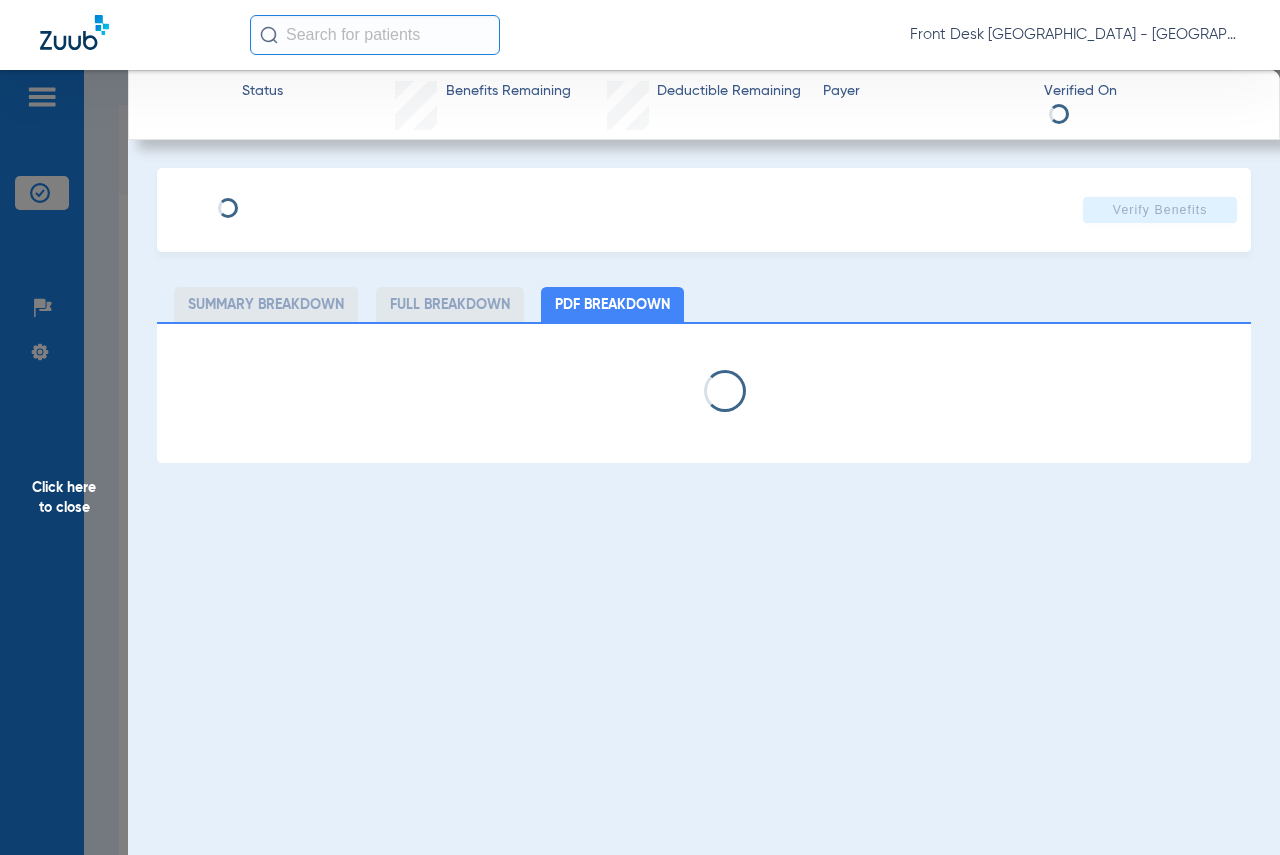 select on "page-width" 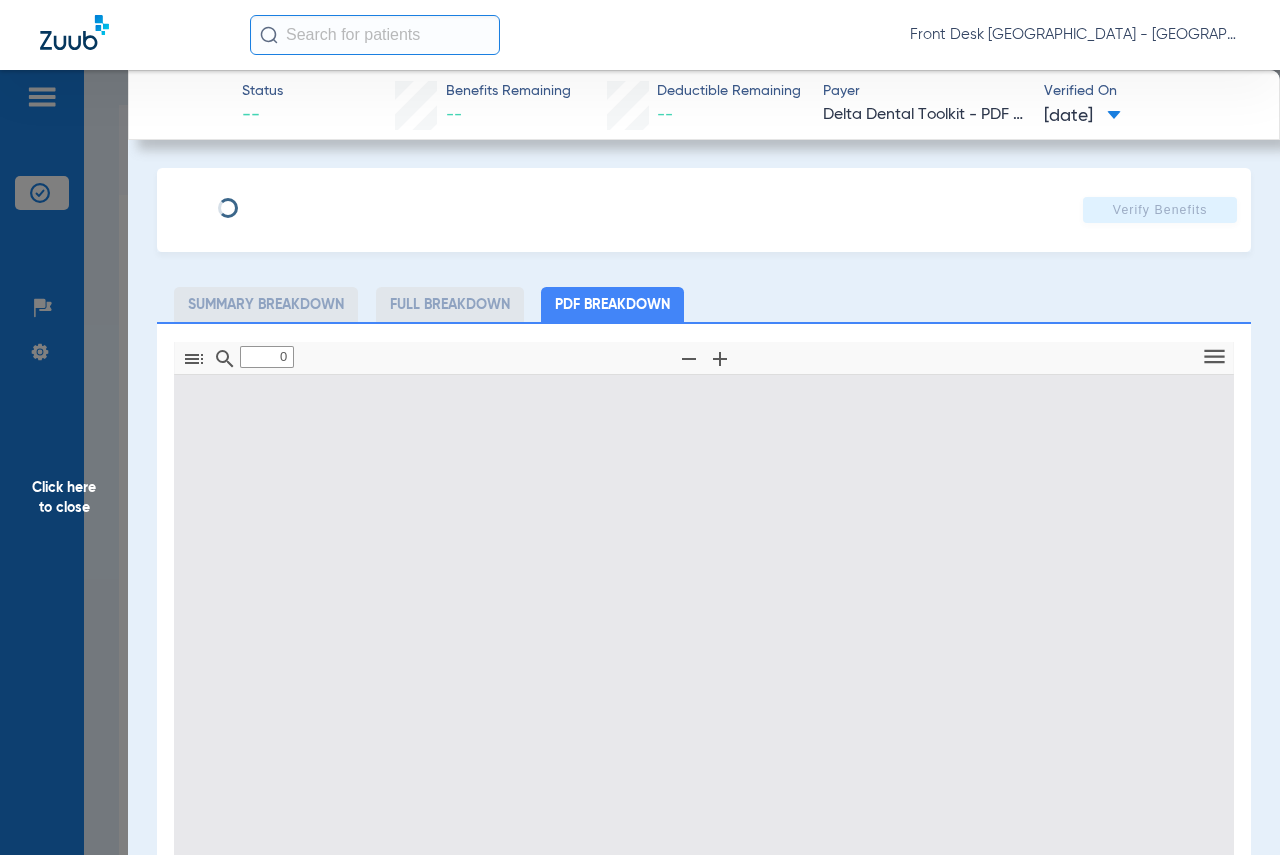type on "1" 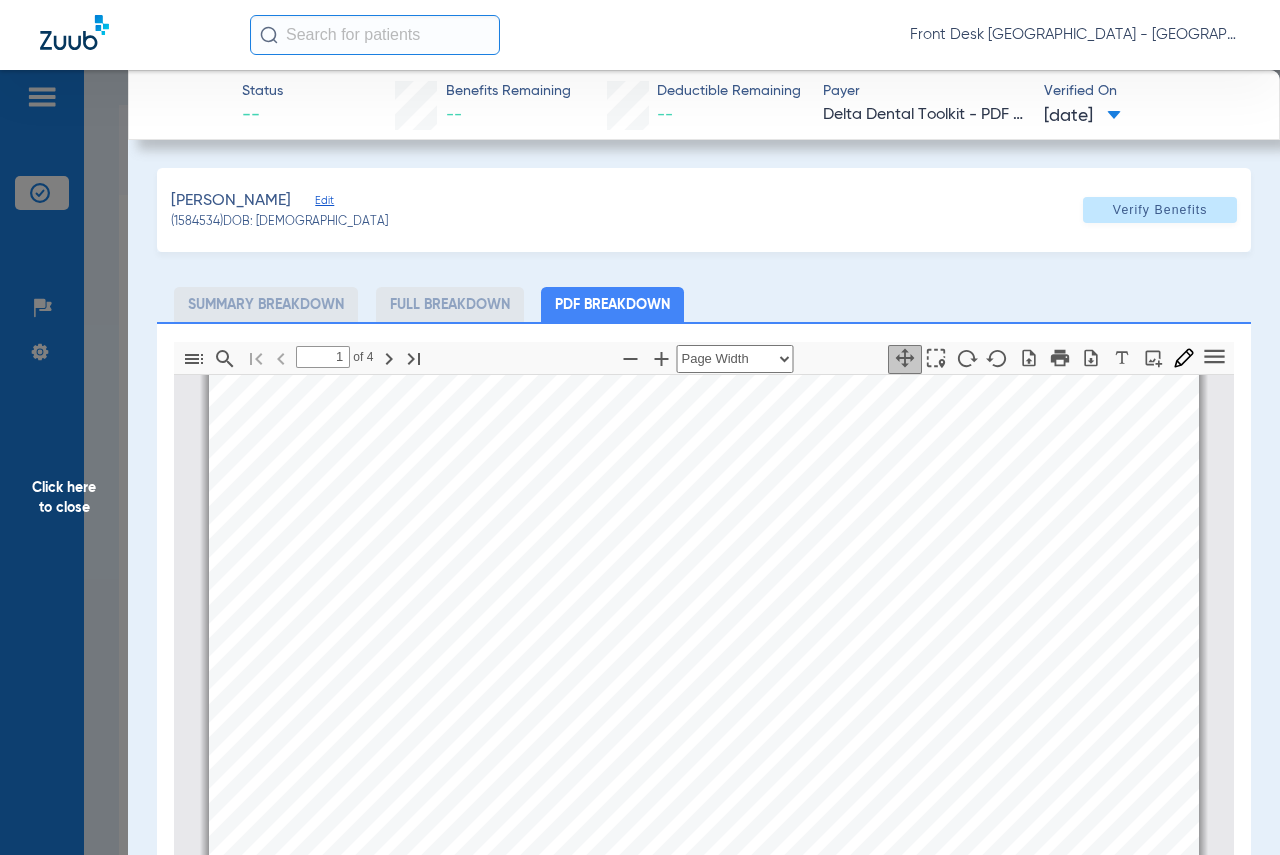 scroll, scrollTop: 110, scrollLeft: 0, axis: vertical 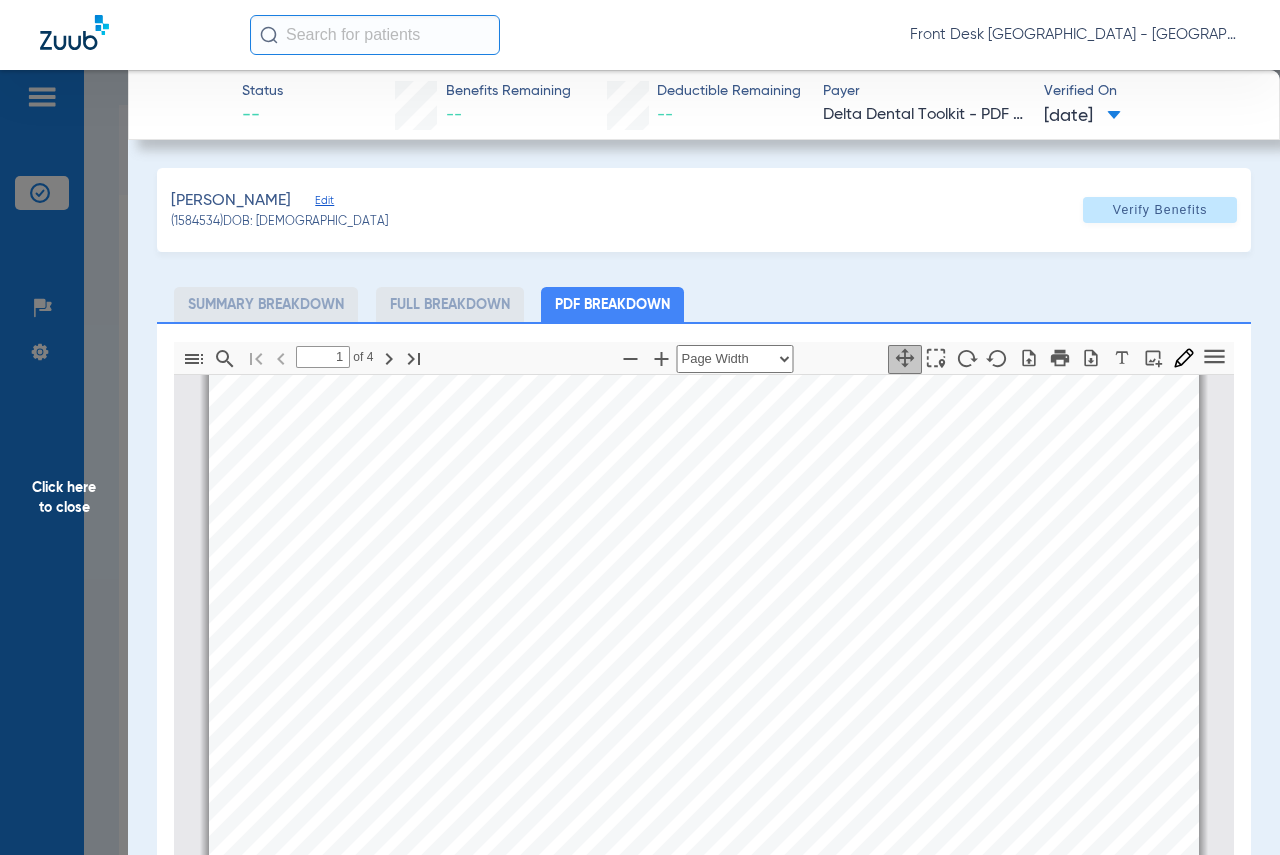 click on "[PERSON_NAME]   Edit   (1584534)   DOB: [DEMOGRAPHIC_DATA]   Verify Benefits" 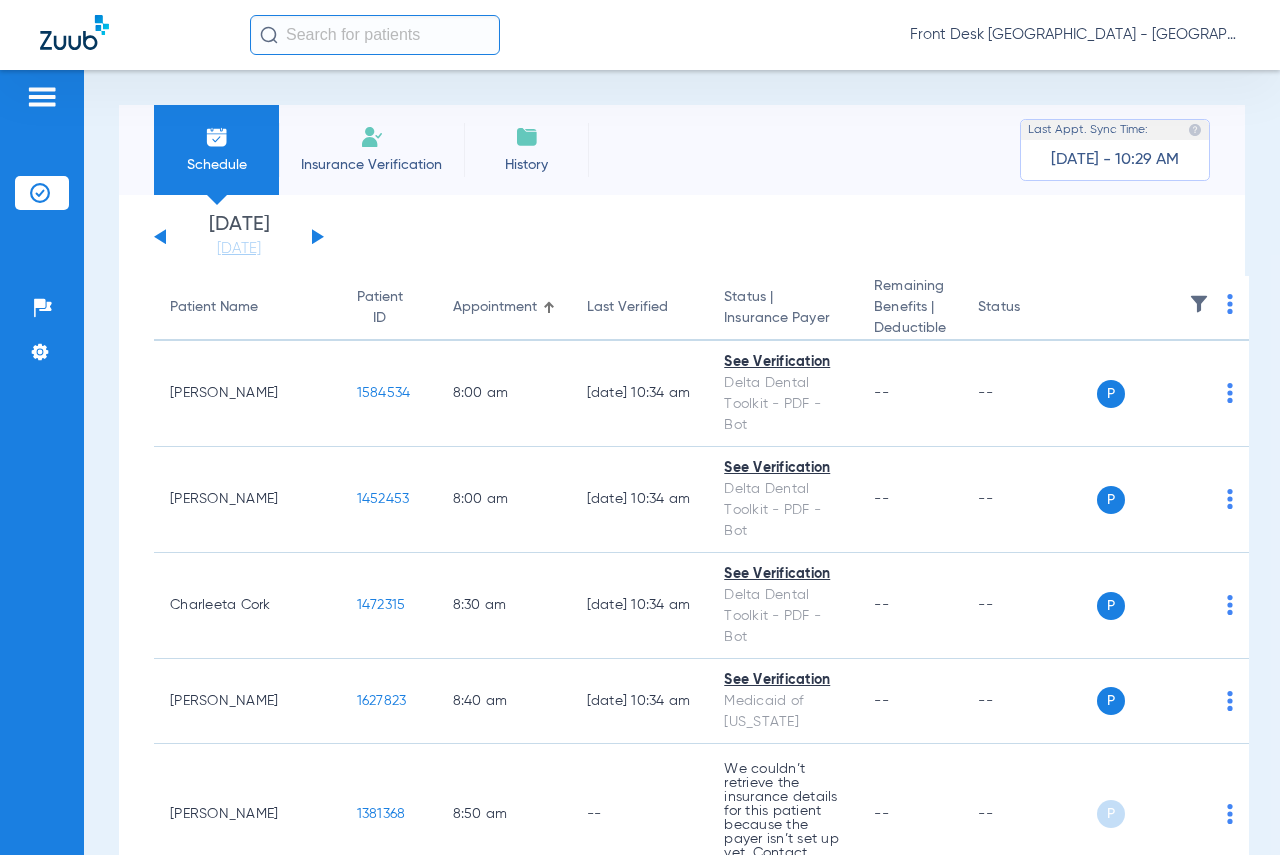 click on "Schedule Insurance Verification History  Last Appt. Sync Time:   [DATE] - 10:29 AM   [DATE]   [DATE]   [DATE]   [DATE]   [DATE]   [DATE]   [DATE]   [DATE]   [DATE]   [DATE]   [DATE]   [DATE]   [DATE]   [DATE]   [DATE]   [DATE]   [DATE]   [DATE]   [DATE]   [DATE]   [DATE]   [DATE]   [DATE]   [DATE]   [DATE]   [DATE]   [DATE]   [DATE]   [DATE]   [DATE]   [DATE]   [DATE]   [DATE]   [DATE]   [DATE]   [DATE]   [DATE]   [DATE]   [DATE]   [DATE]   [DATE]  Su 1" at bounding box center [682, 462] 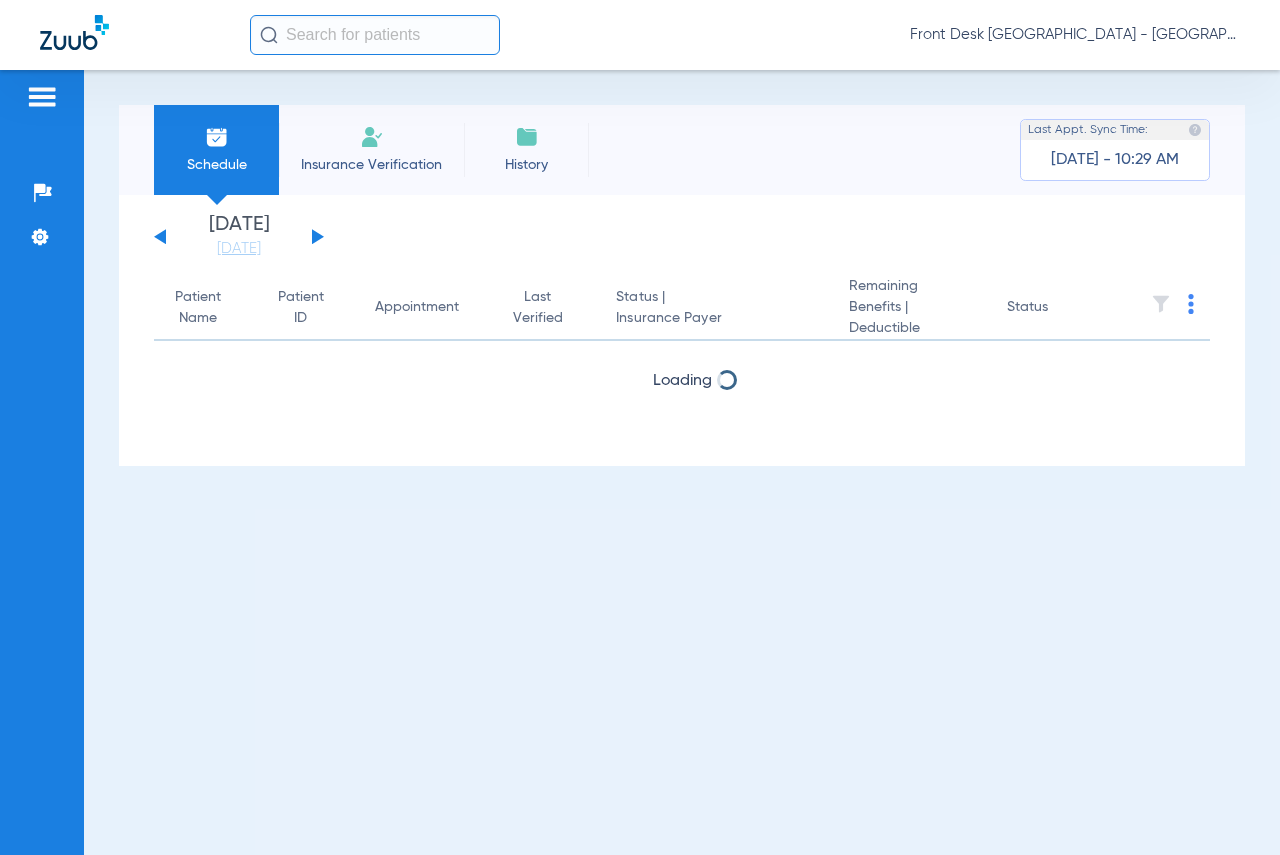 scroll, scrollTop: 0, scrollLeft: 0, axis: both 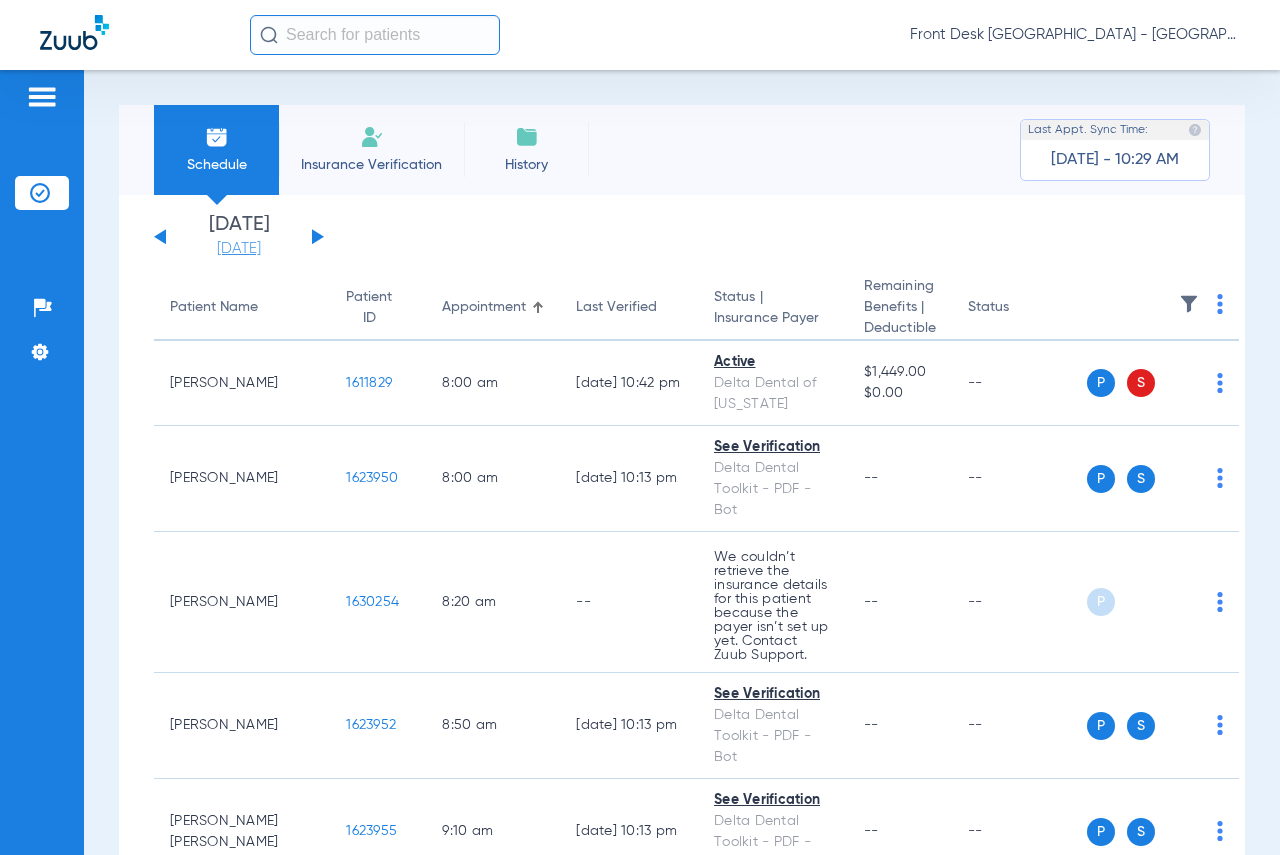click on "[DATE]" 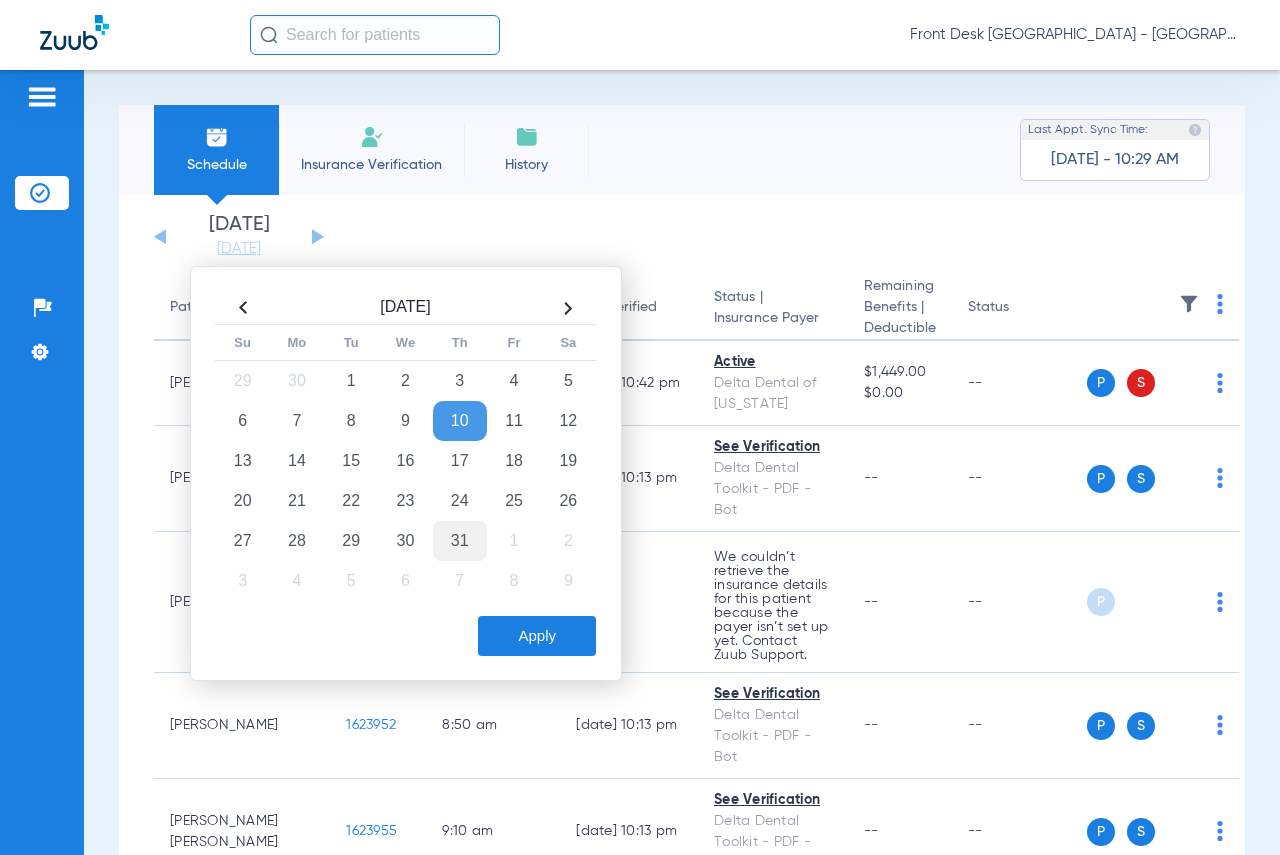 drag, startPoint x: 451, startPoint y: 536, endPoint x: 452, endPoint y: 550, distance: 14.035668 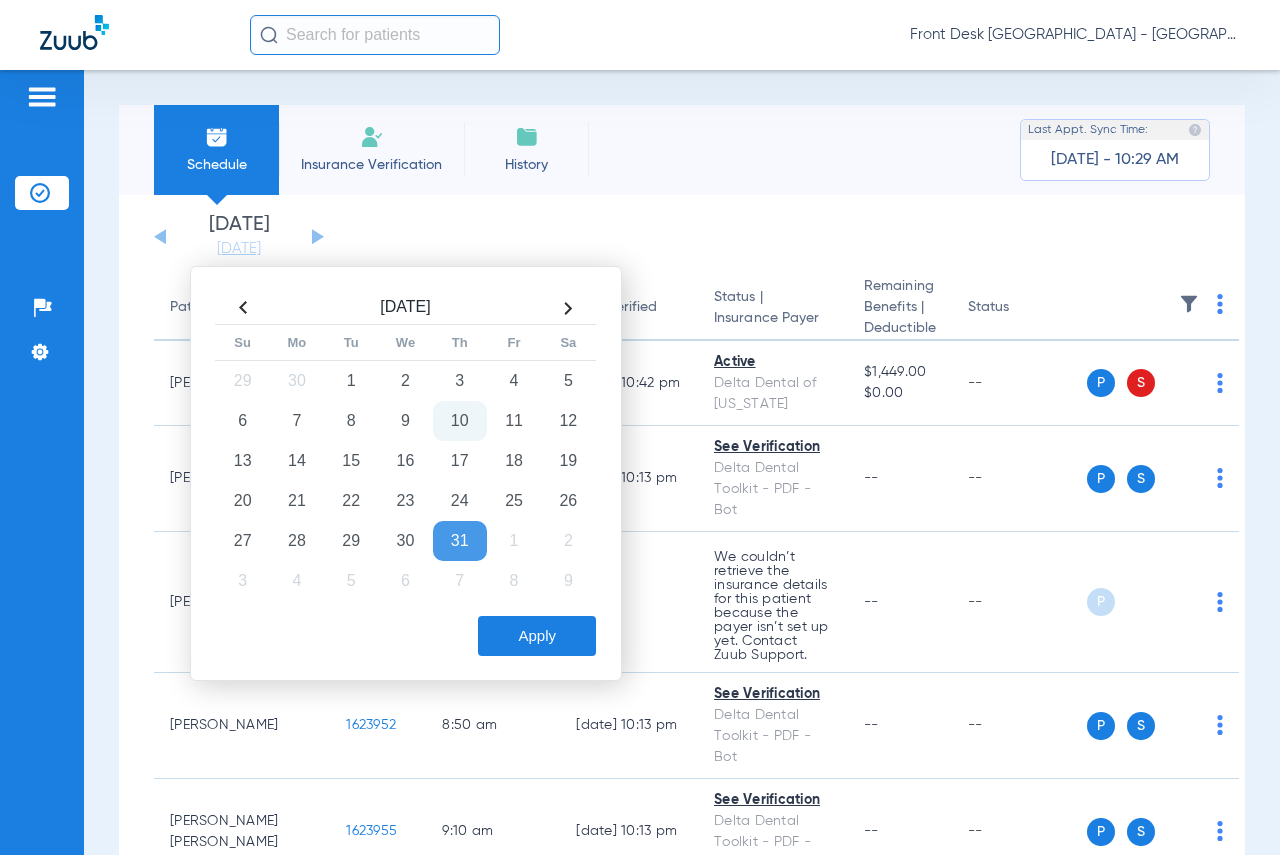 click on "Apply" 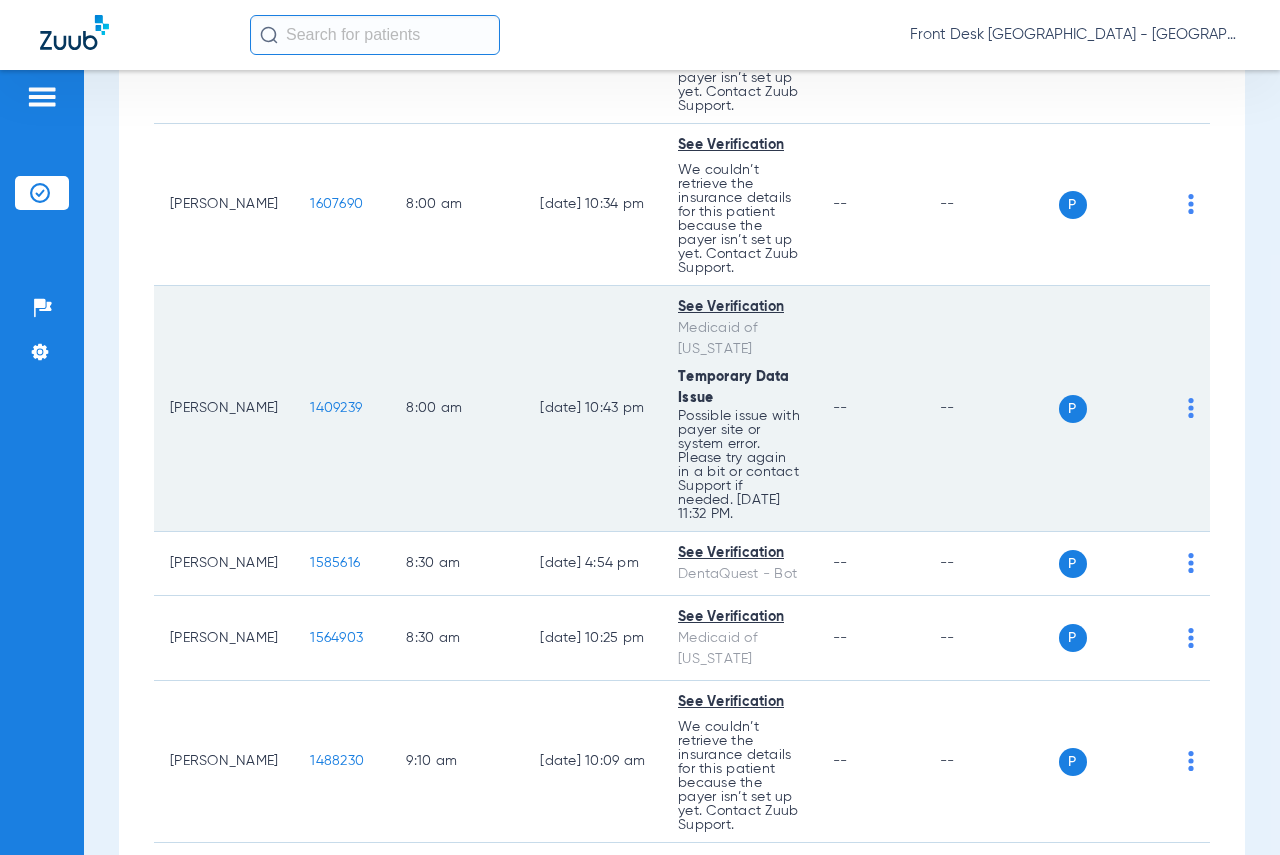 scroll, scrollTop: 500, scrollLeft: 0, axis: vertical 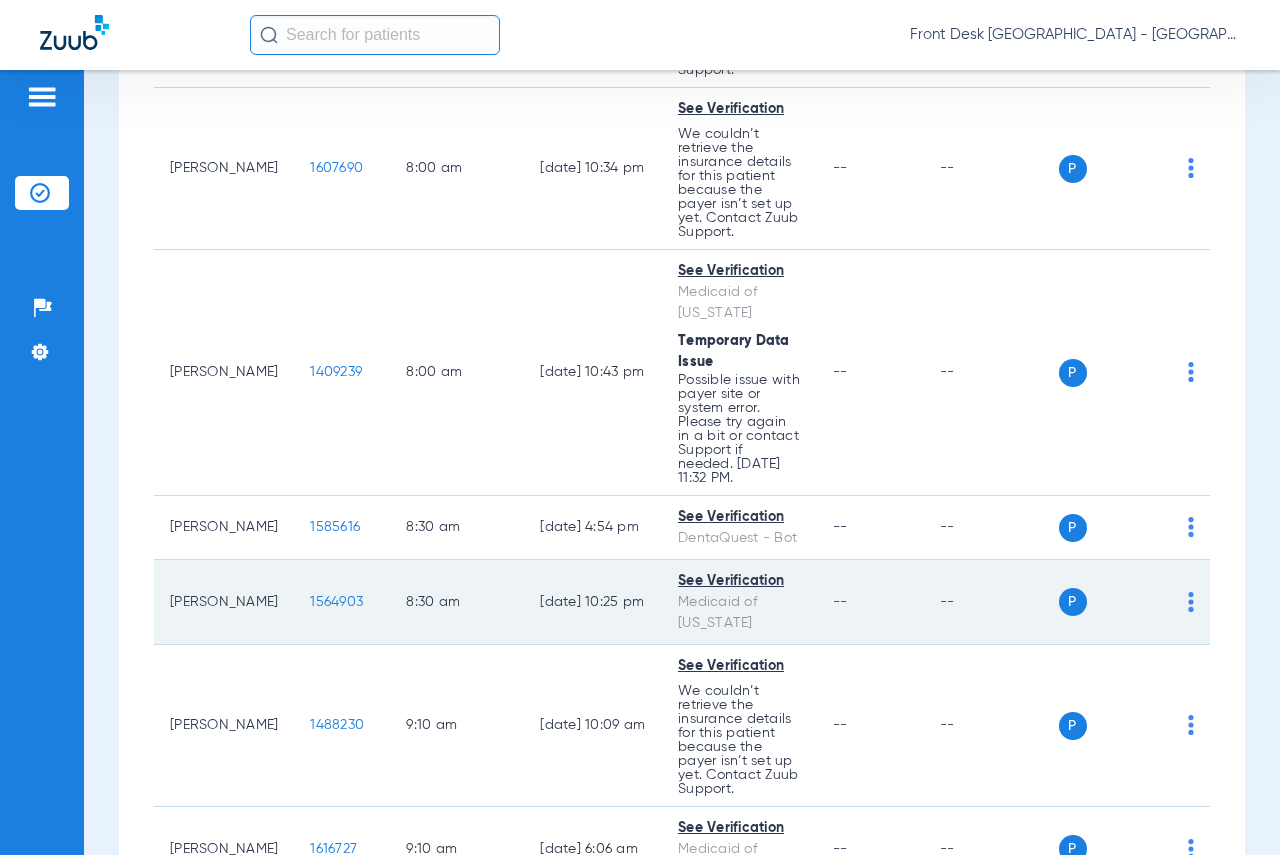 click on "1564903" 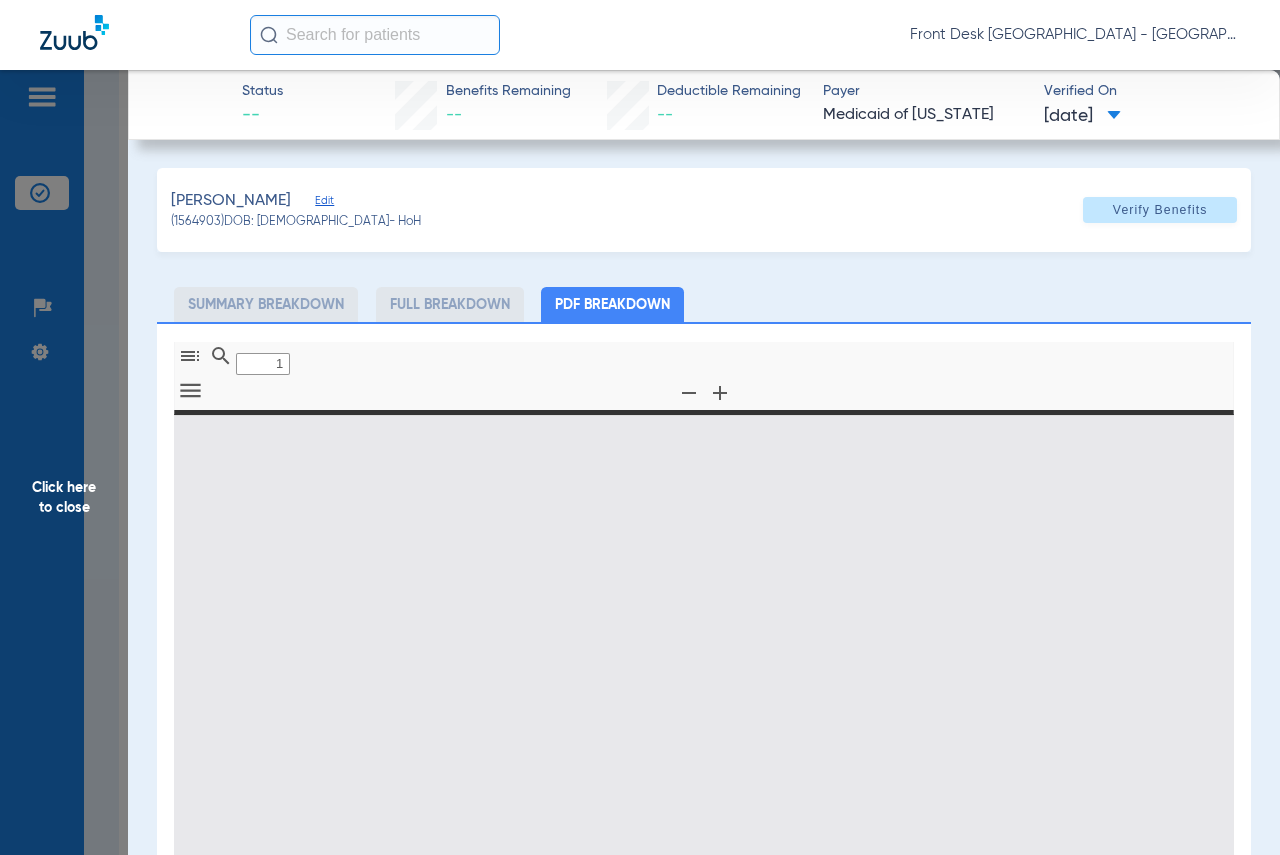 type on "0" 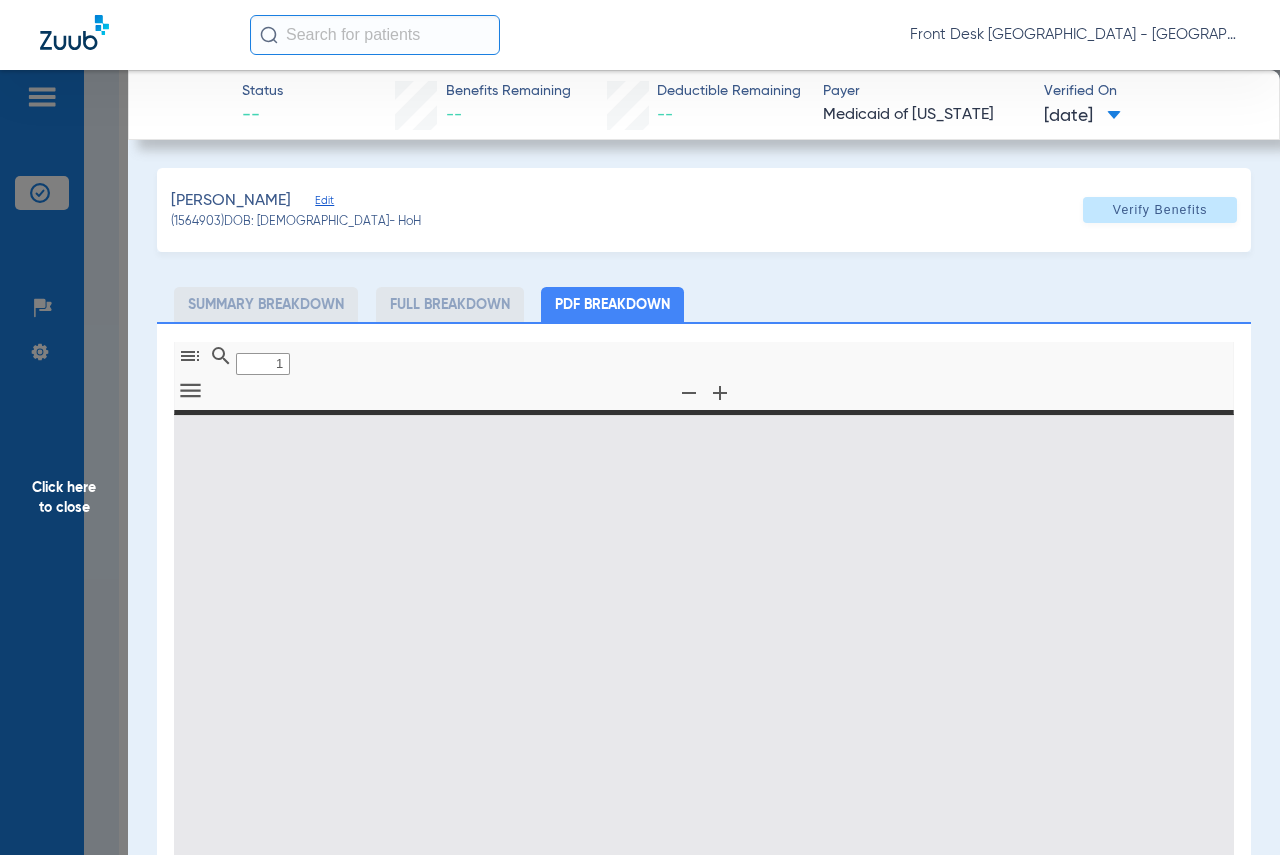 select on "page-width" 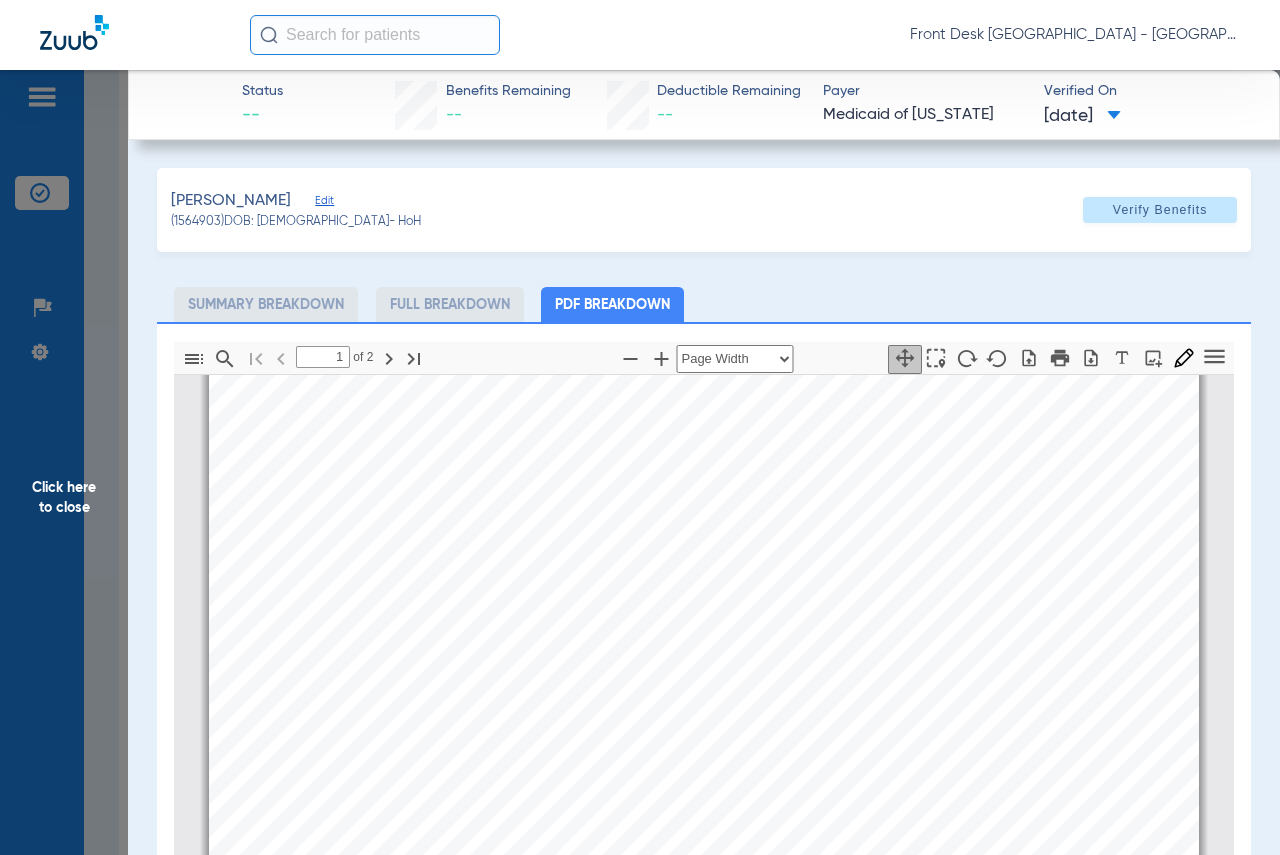 type on "2" 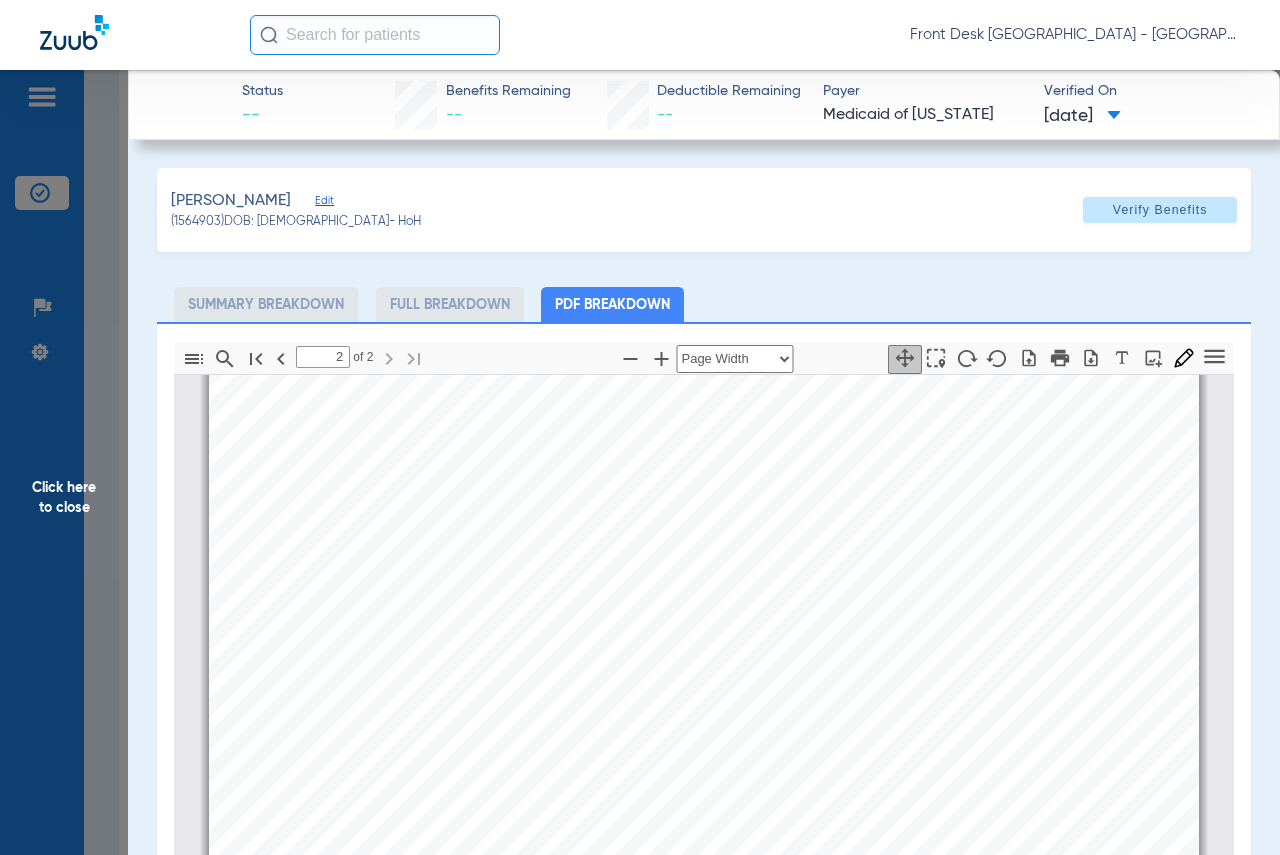 scroll, scrollTop: 1310, scrollLeft: 0, axis: vertical 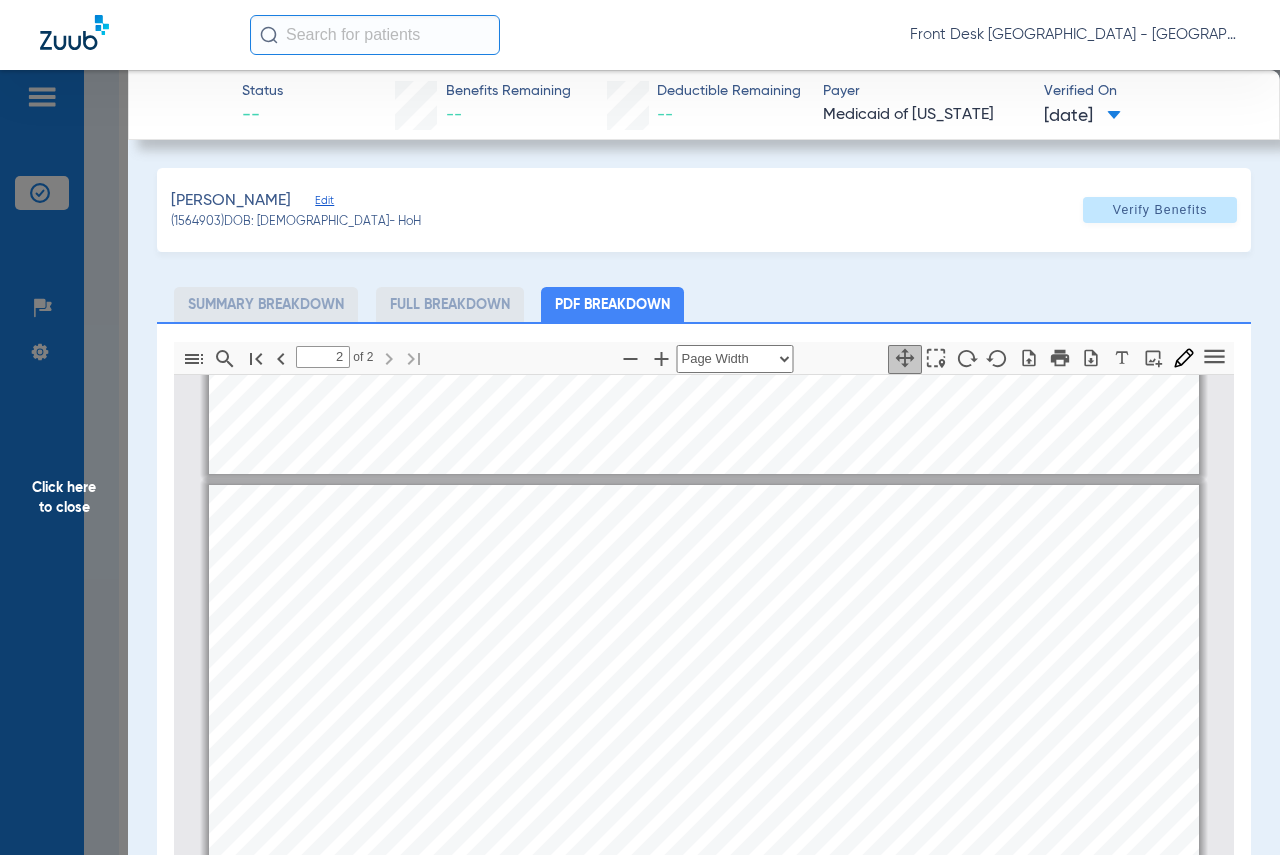 click on "Click here to close" 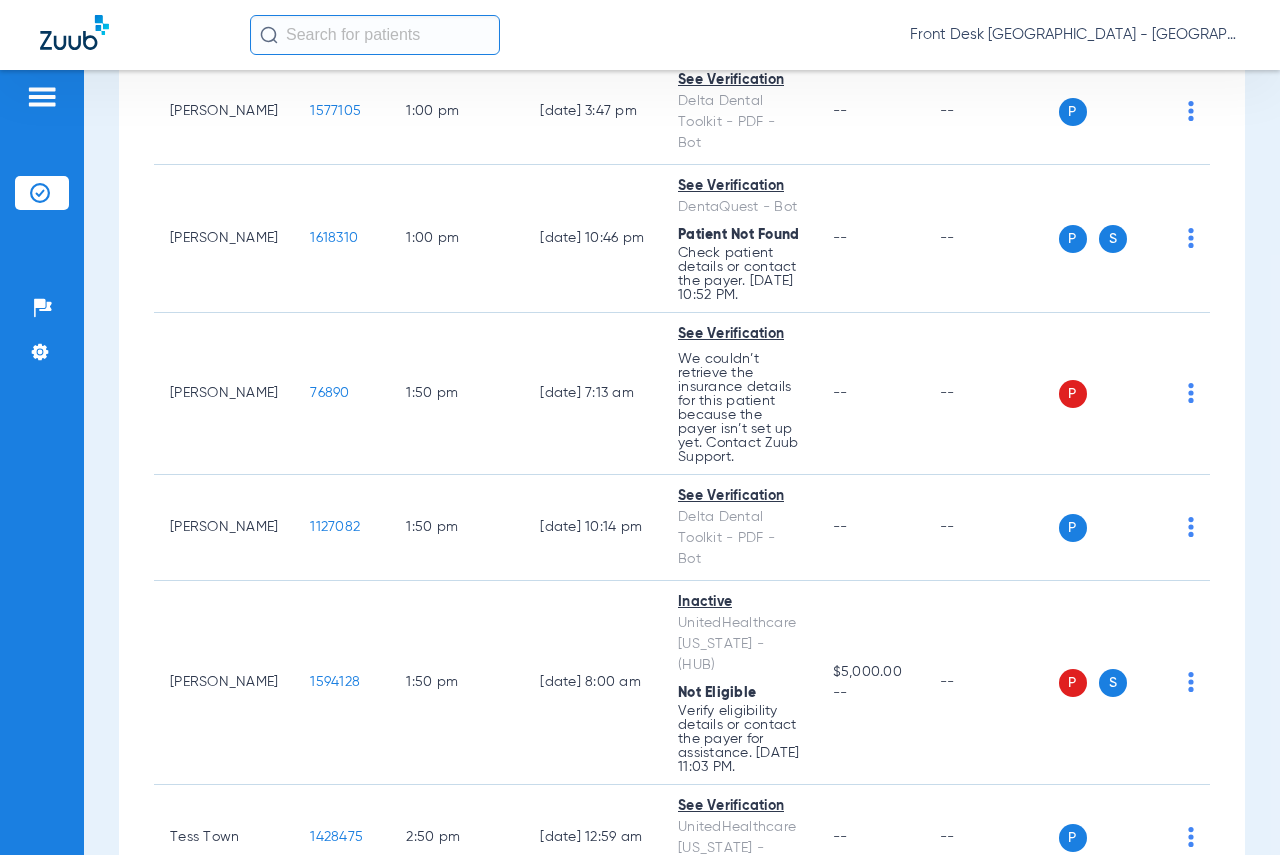scroll, scrollTop: 3000, scrollLeft: 0, axis: vertical 